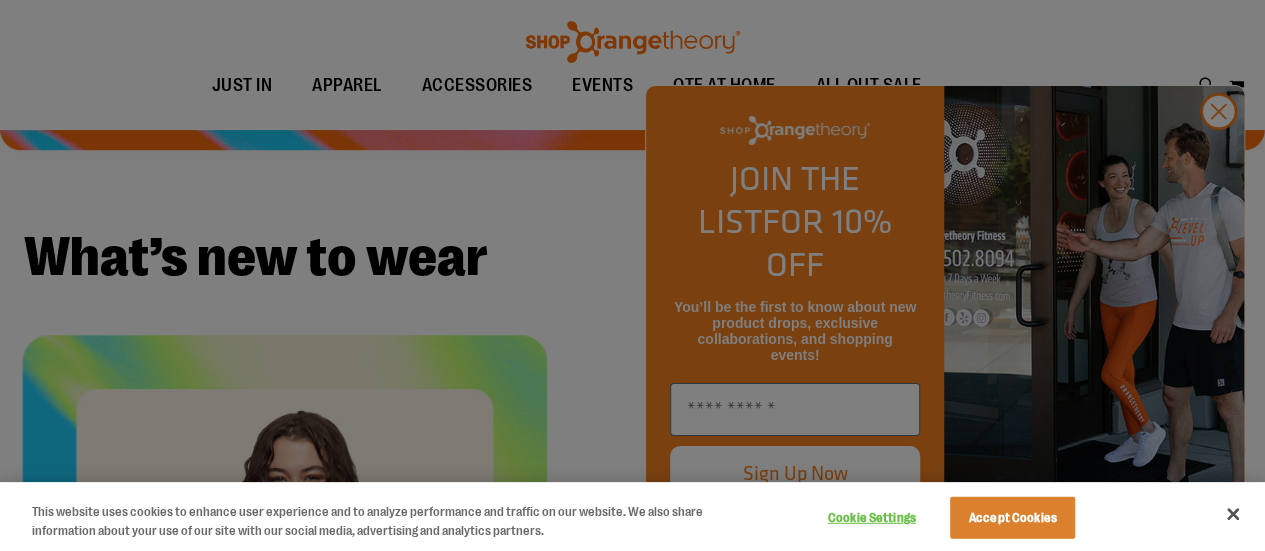 scroll, scrollTop: 0, scrollLeft: 0, axis: both 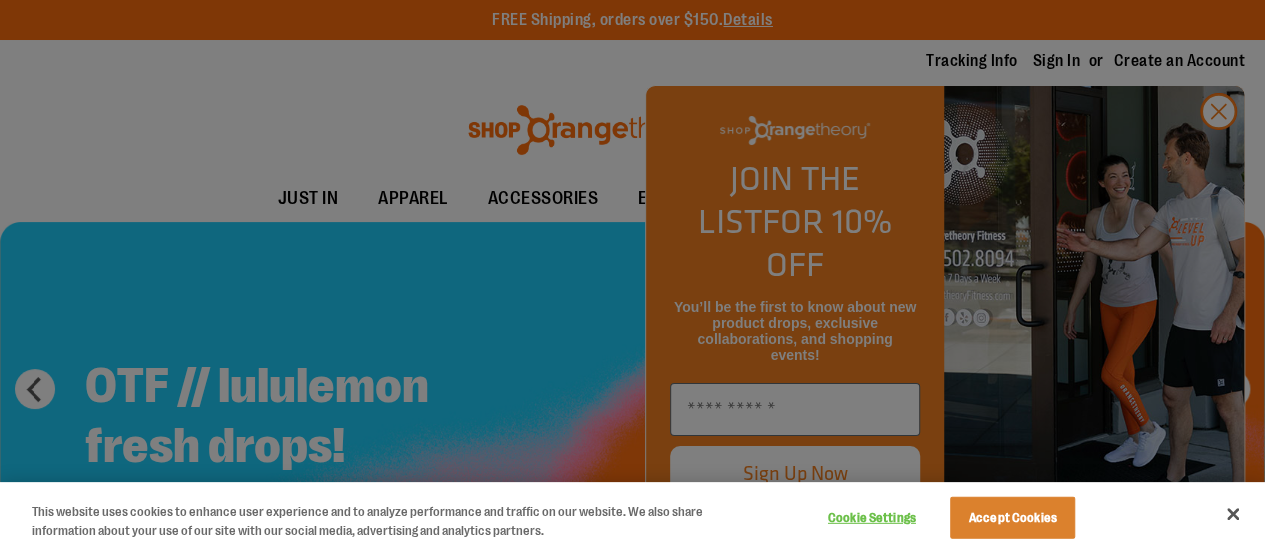 click at bounding box center [632, 275] 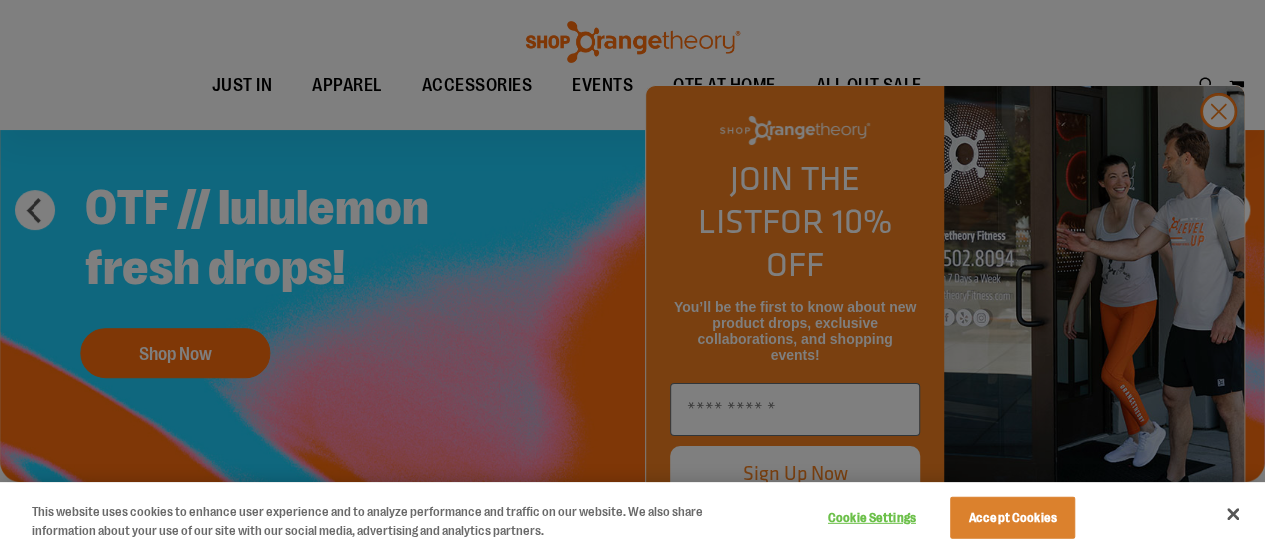 scroll, scrollTop: 198, scrollLeft: 0, axis: vertical 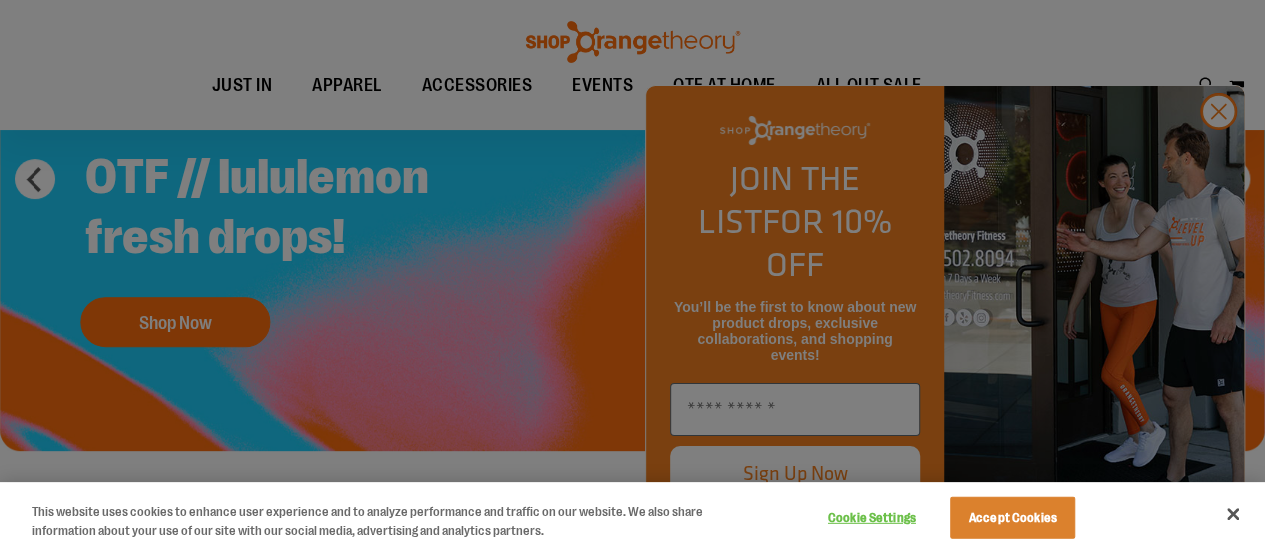 click at bounding box center [632, 275] 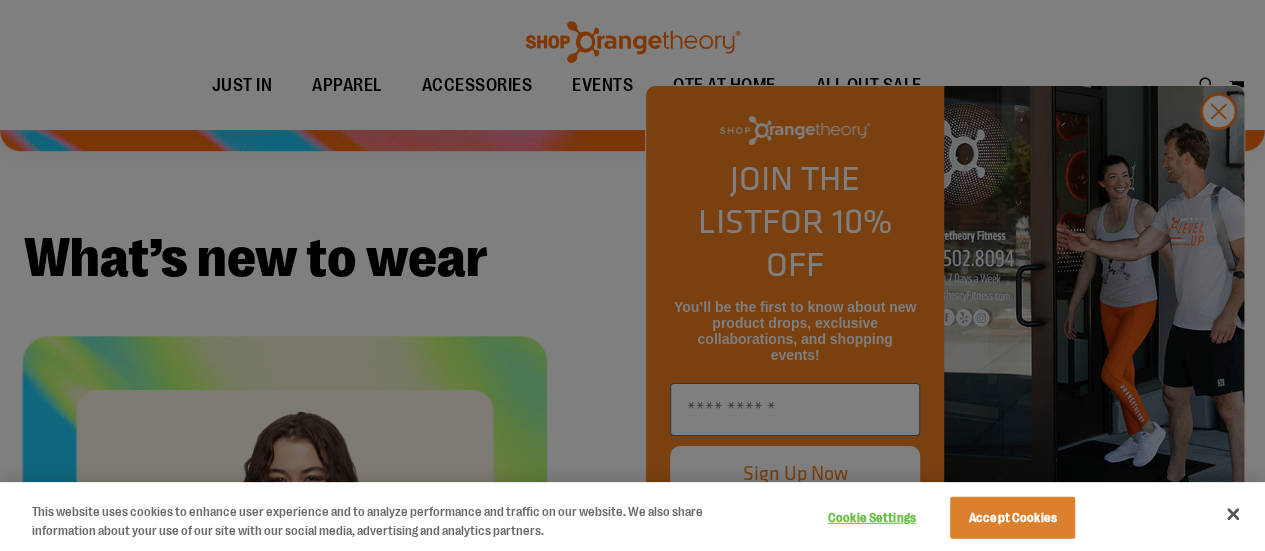 scroll, scrollTop: 698, scrollLeft: 0, axis: vertical 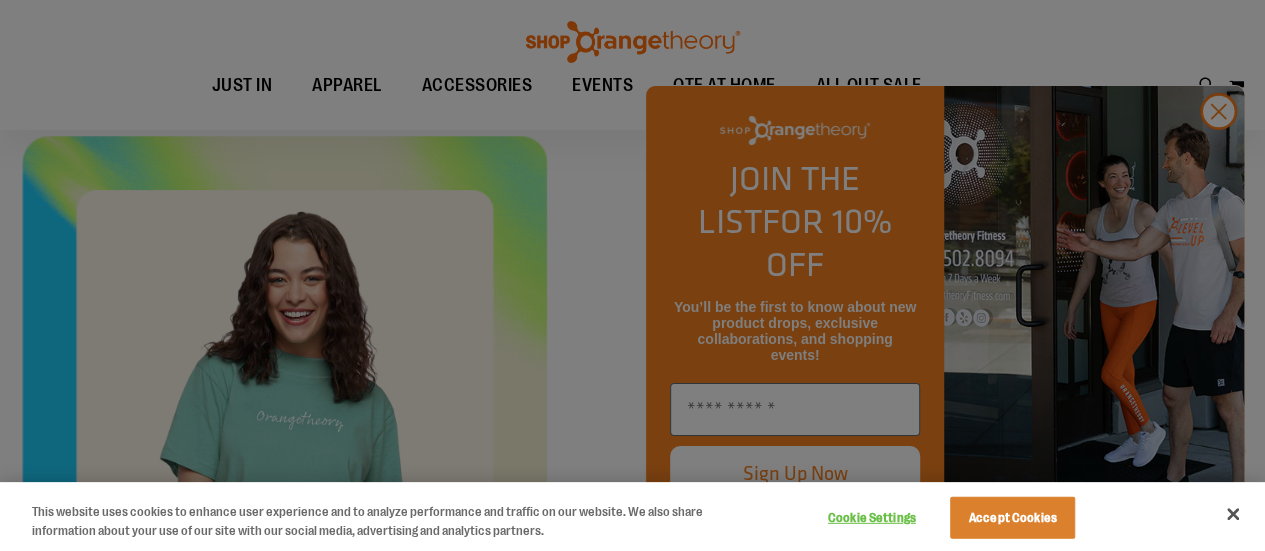 click at bounding box center (632, 275) 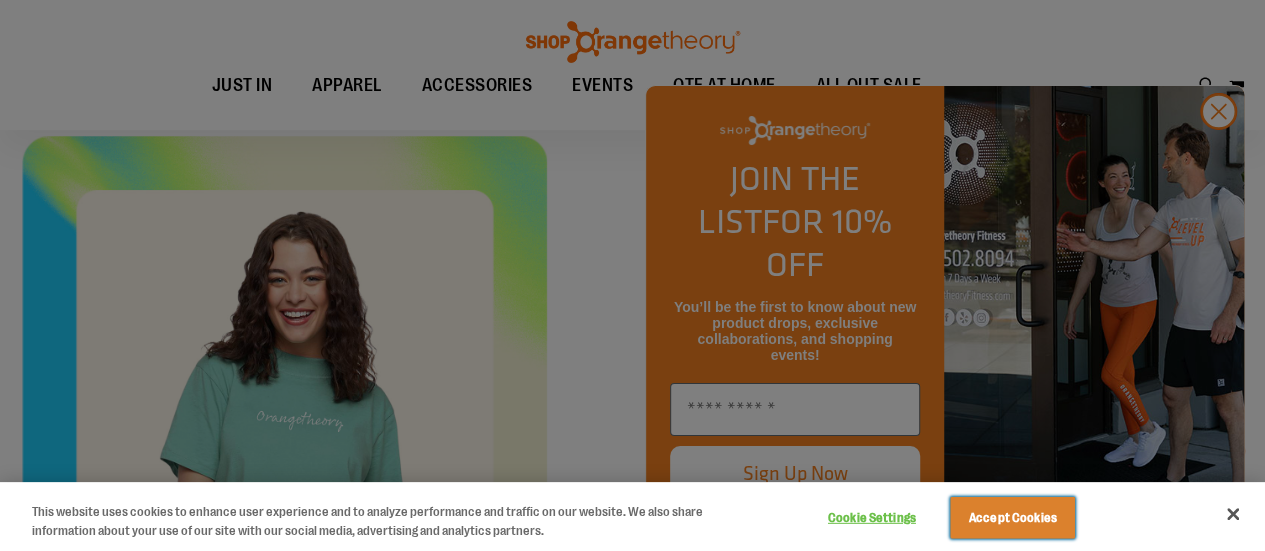 click on "Accept Cookies" at bounding box center [1012, 518] 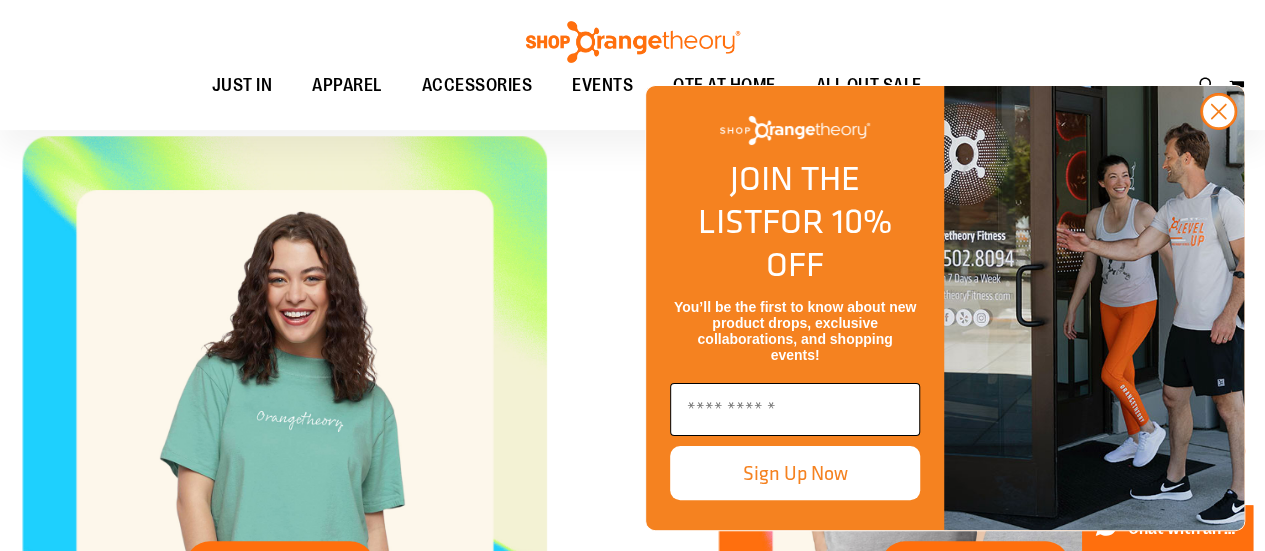 click at bounding box center [795, 409] 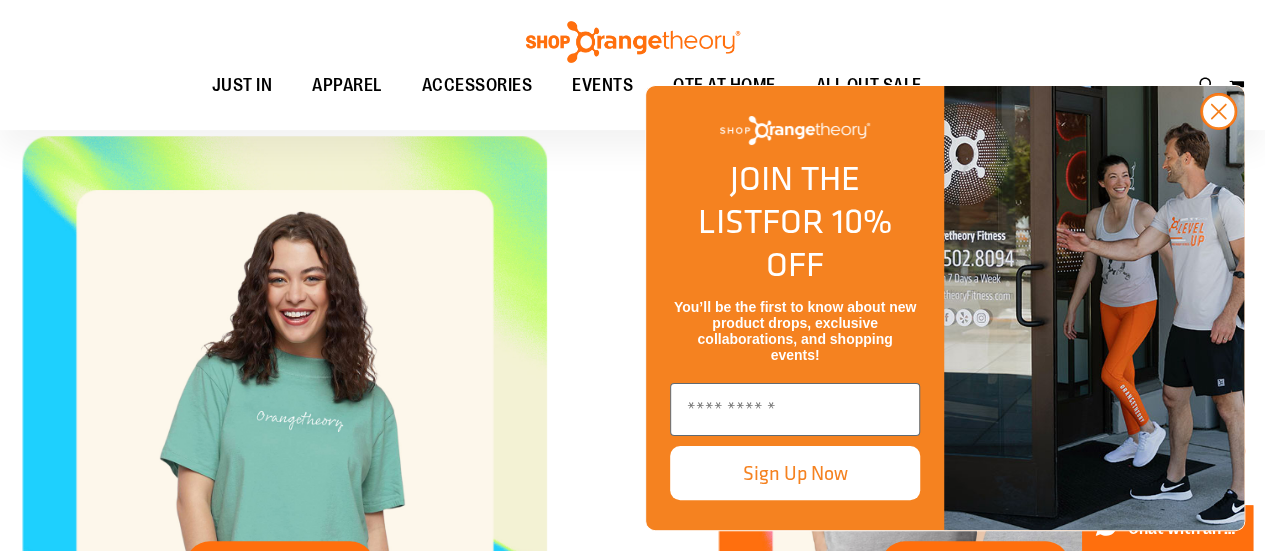 type on "**********" 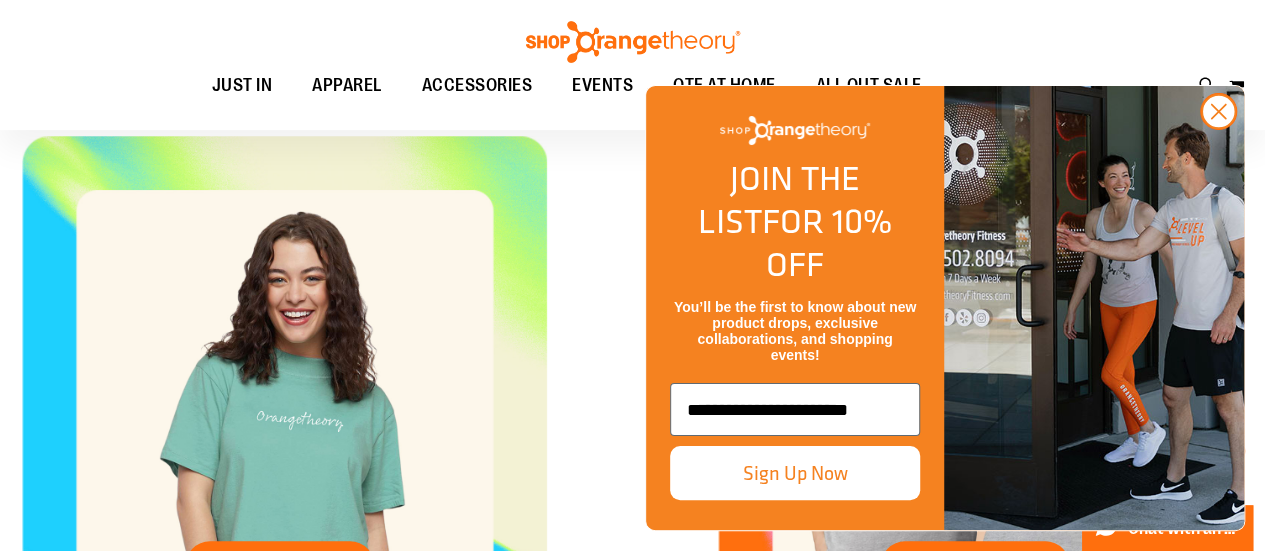 scroll, scrollTop: 0, scrollLeft: 0, axis: both 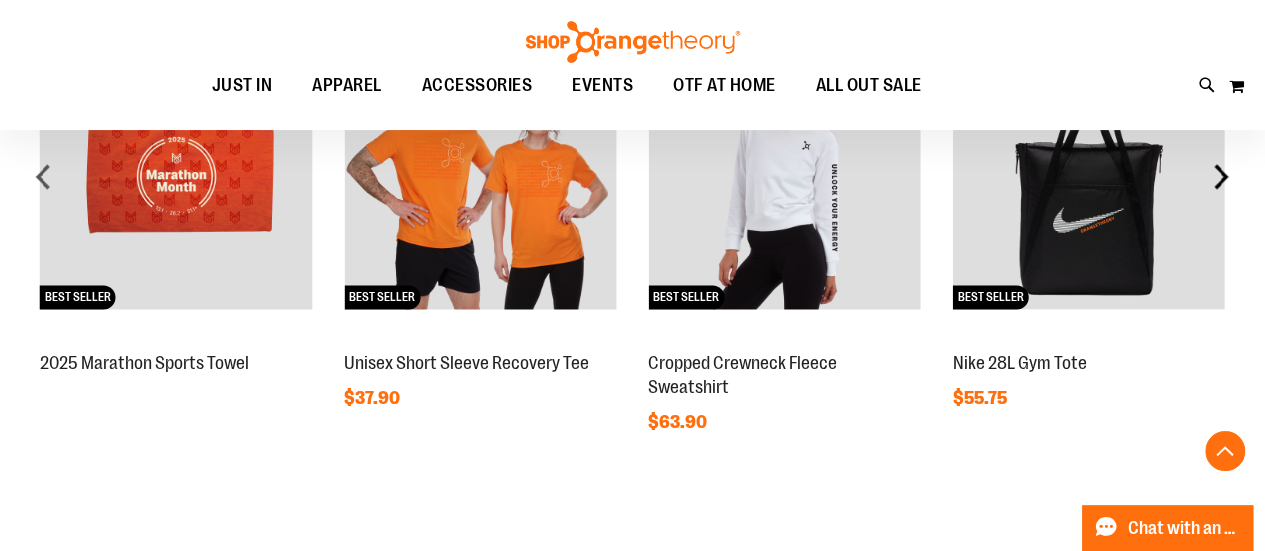 click on "next" at bounding box center (1221, 176) 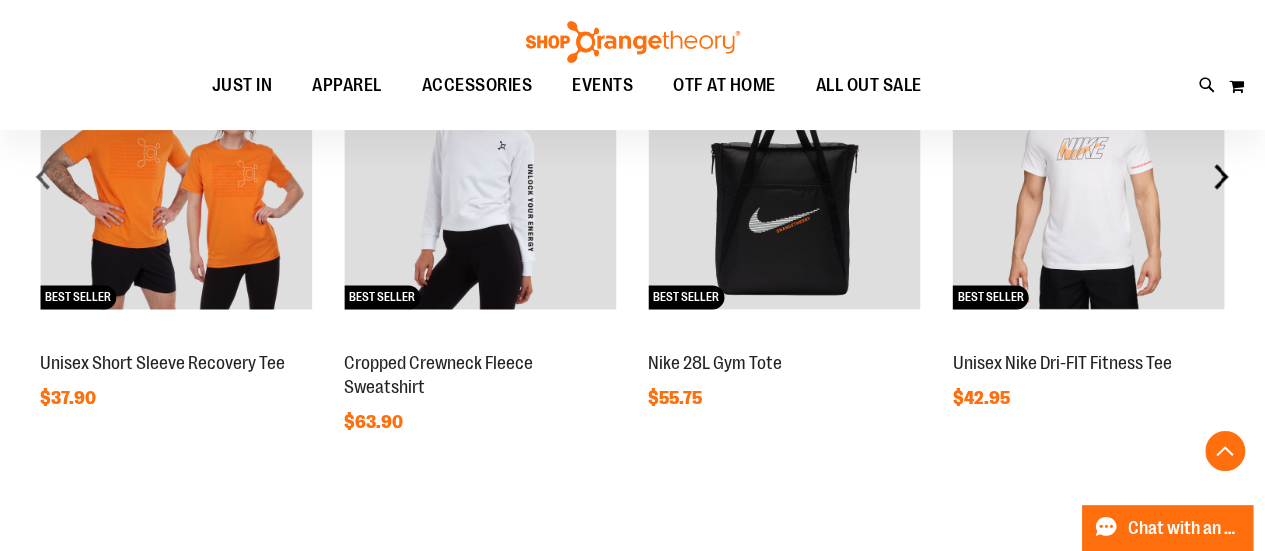 click on "next" at bounding box center (1221, 176) 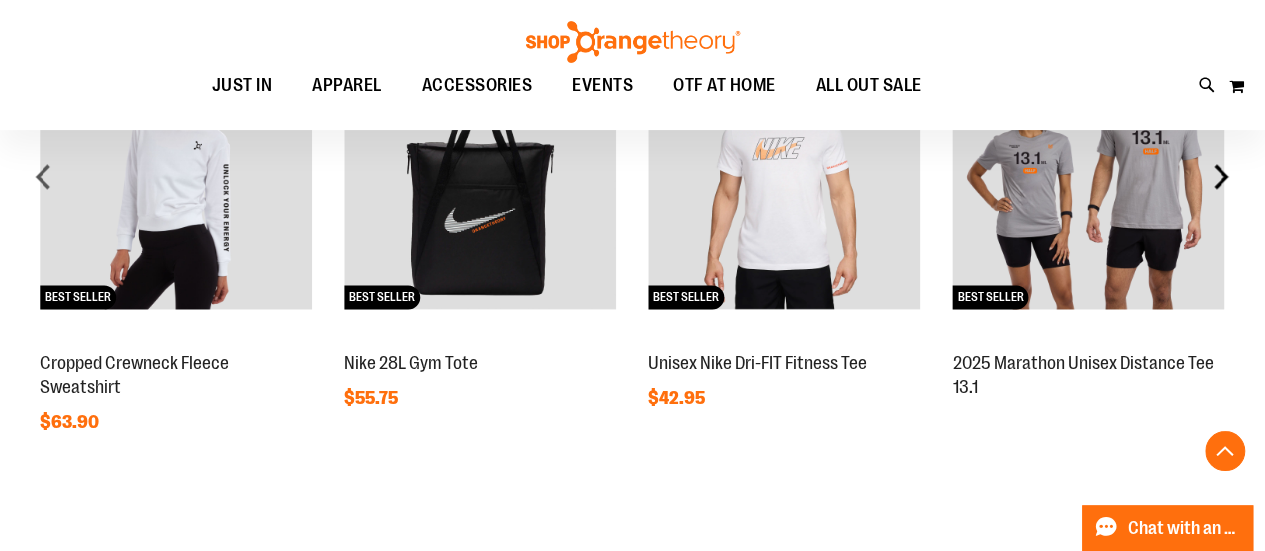 click on "next" at bounding box center (1221, 176) 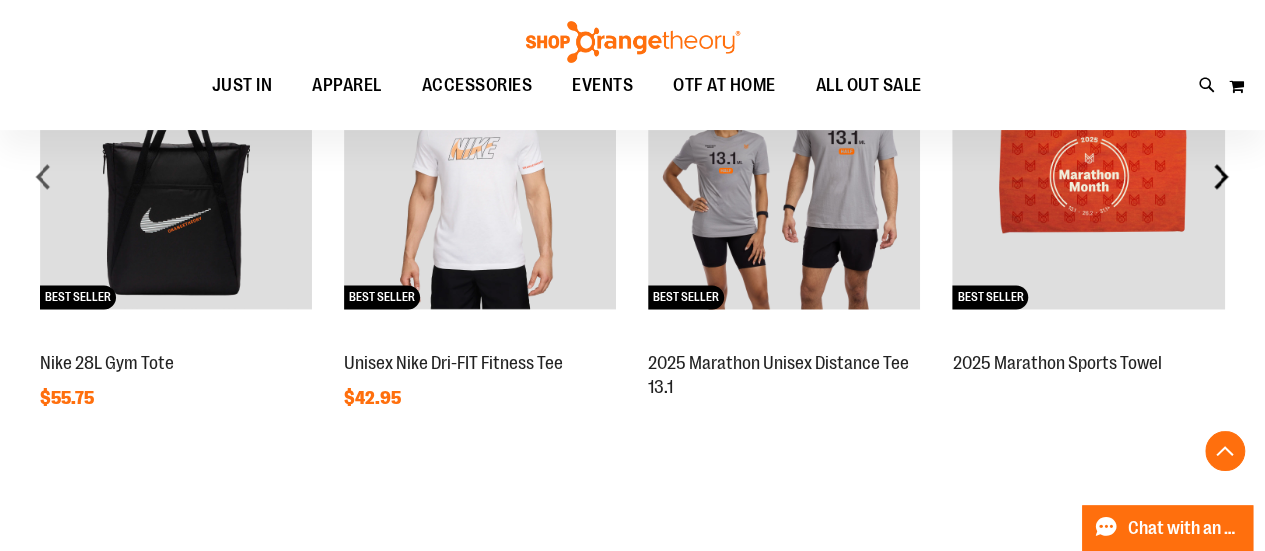 click on "next" at bounding box center (1221, 176) 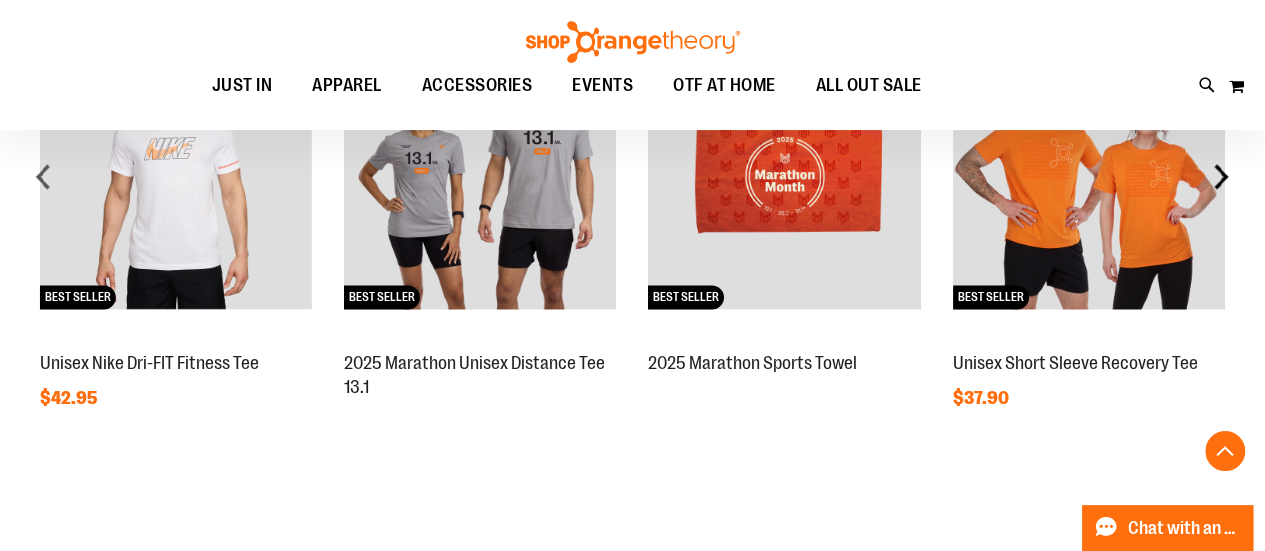 click on "next" at bounding box center (1221, 176) 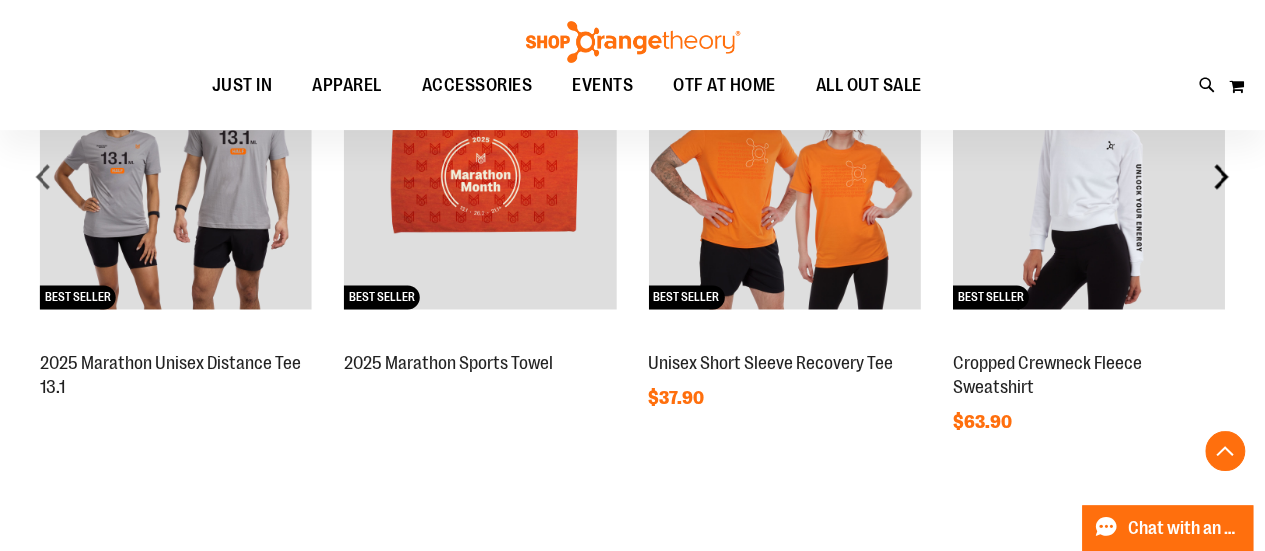 click on "next" at bounding box center [1221, 176] 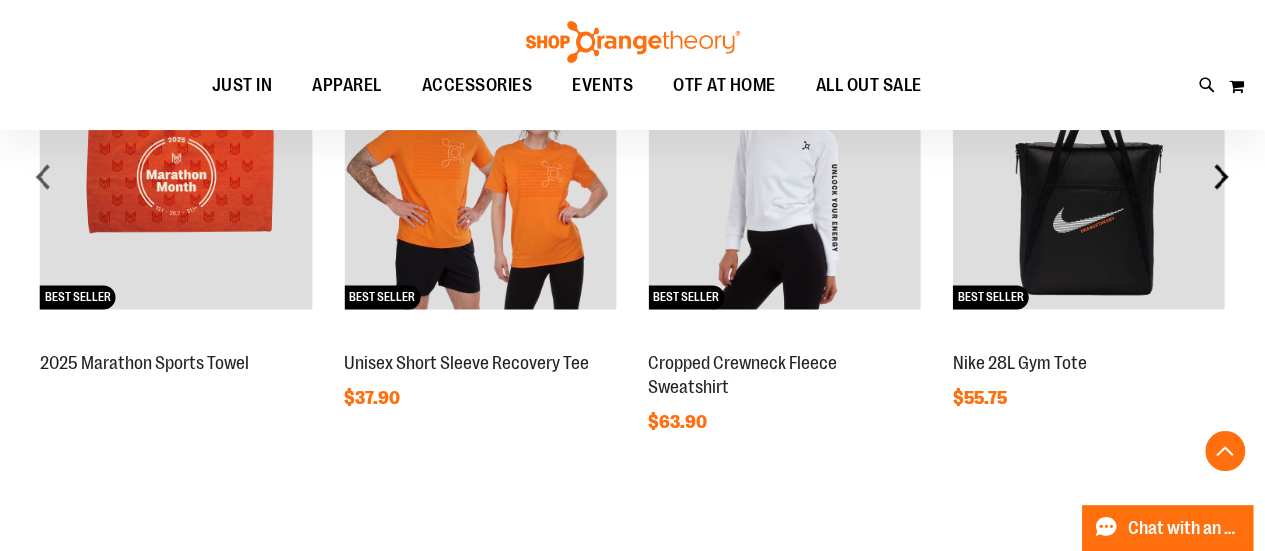 click on "next" at bounding box center [1221, 176] 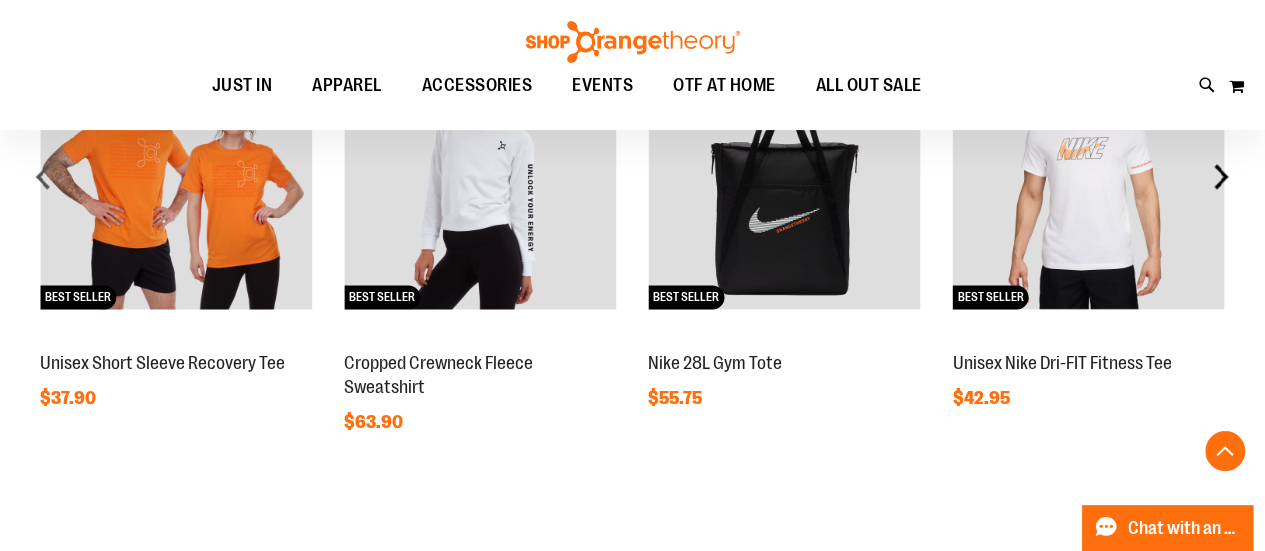 click on "next" at bounding box center (1221, 176) 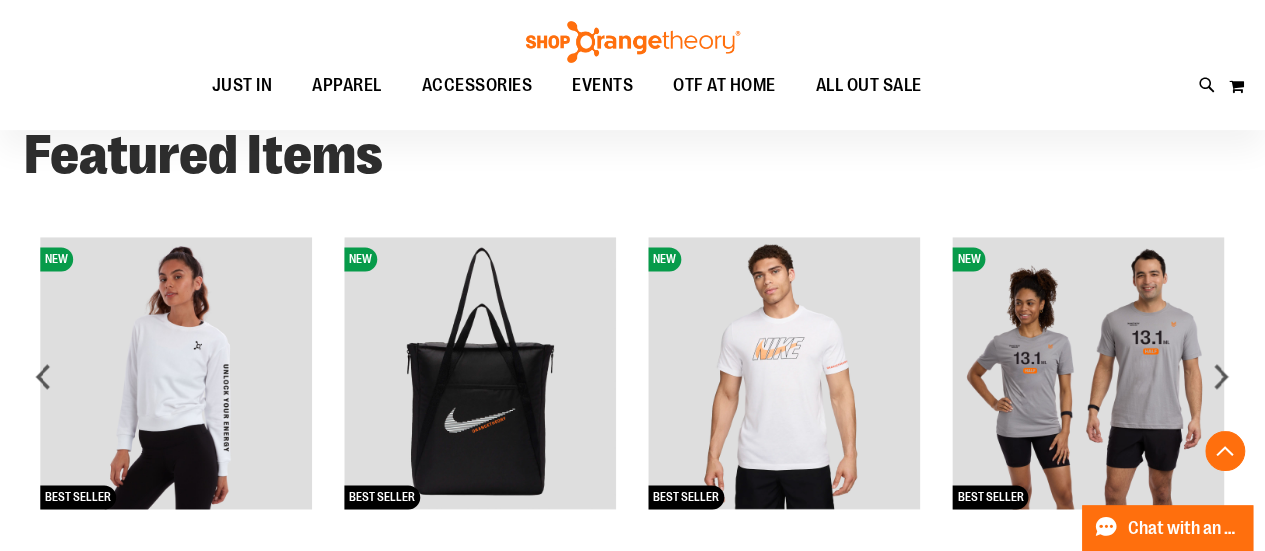 scroll, scrollTop: 1456, scrollLeft: 0, axis: vertical 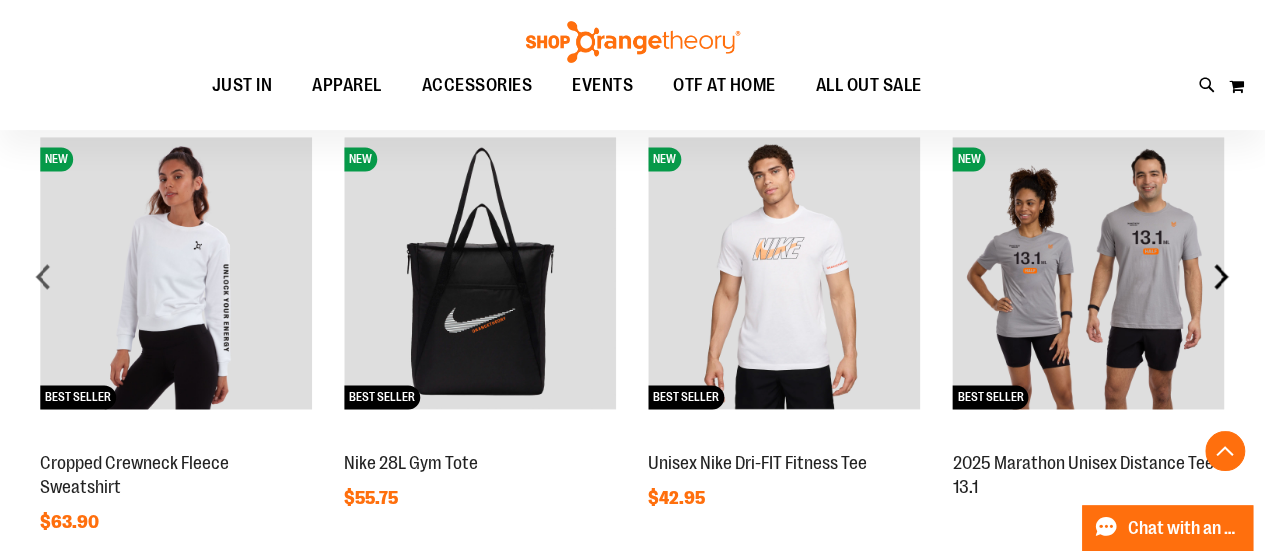click on "next" at bounding box center (1221, 276) 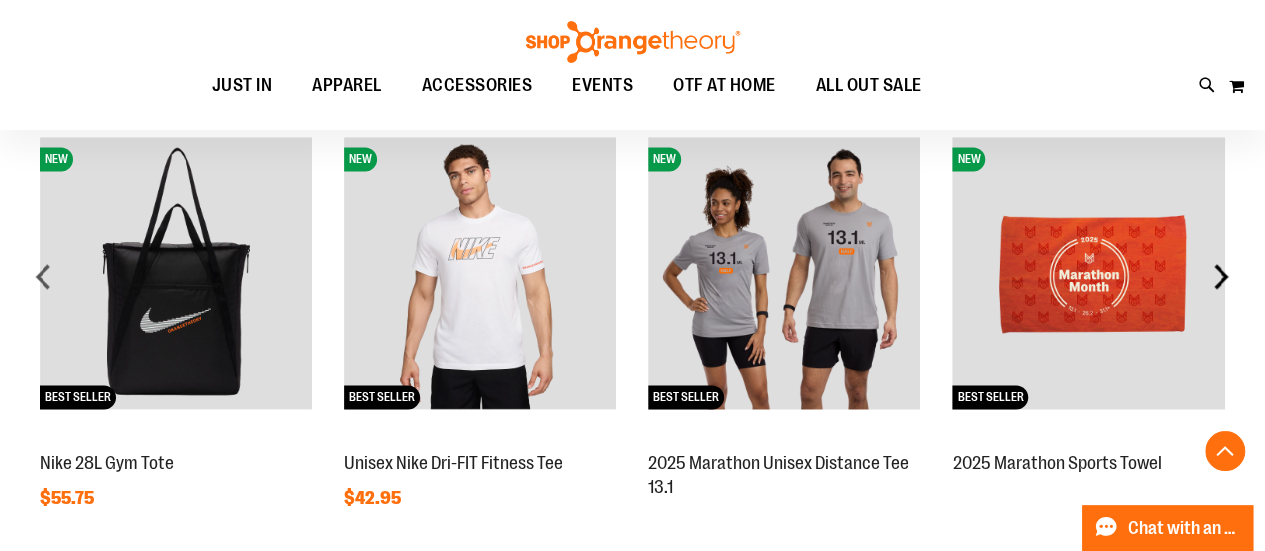 click on "next" at bounding box center [1221, 276] 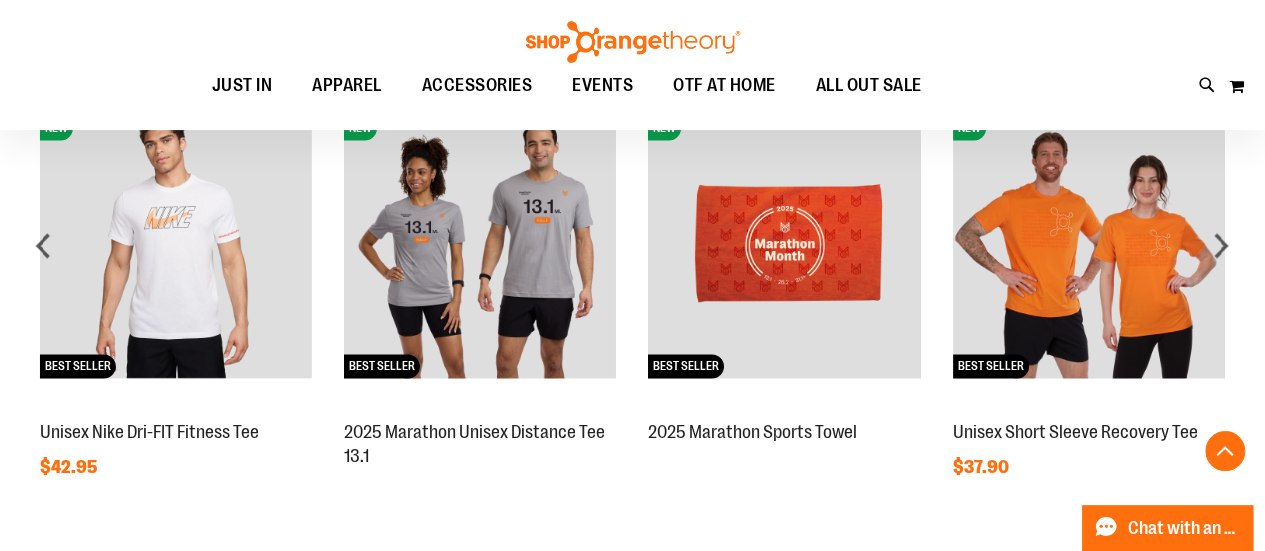 scroll, scrollTop: 1456, scrollLeft: 0, axis: vertical 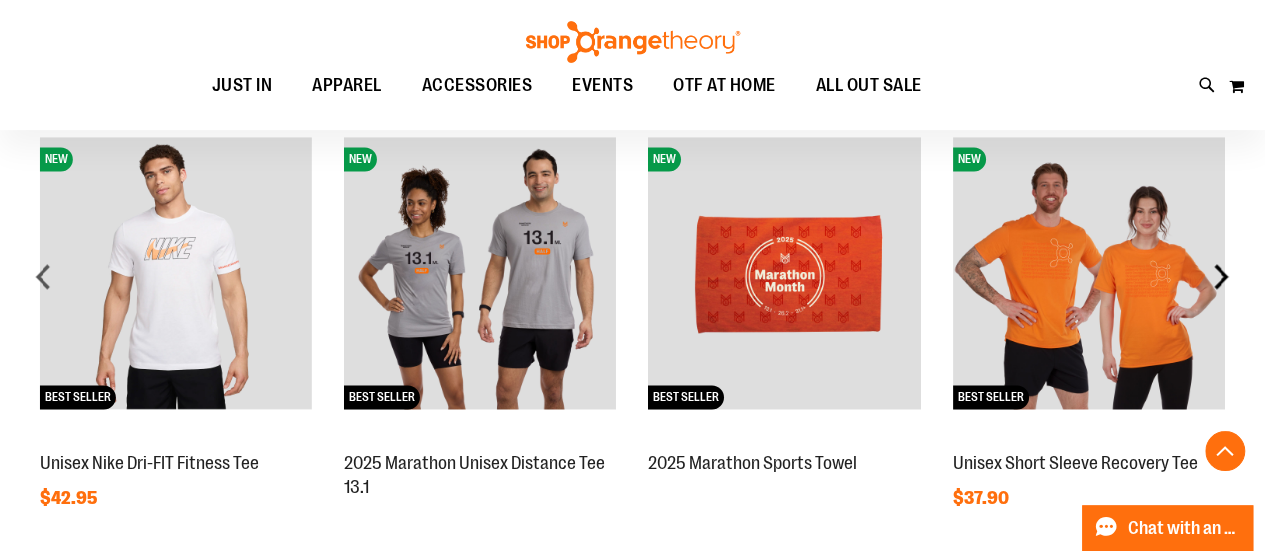 click on "next" at bounding box center (1221, 276) 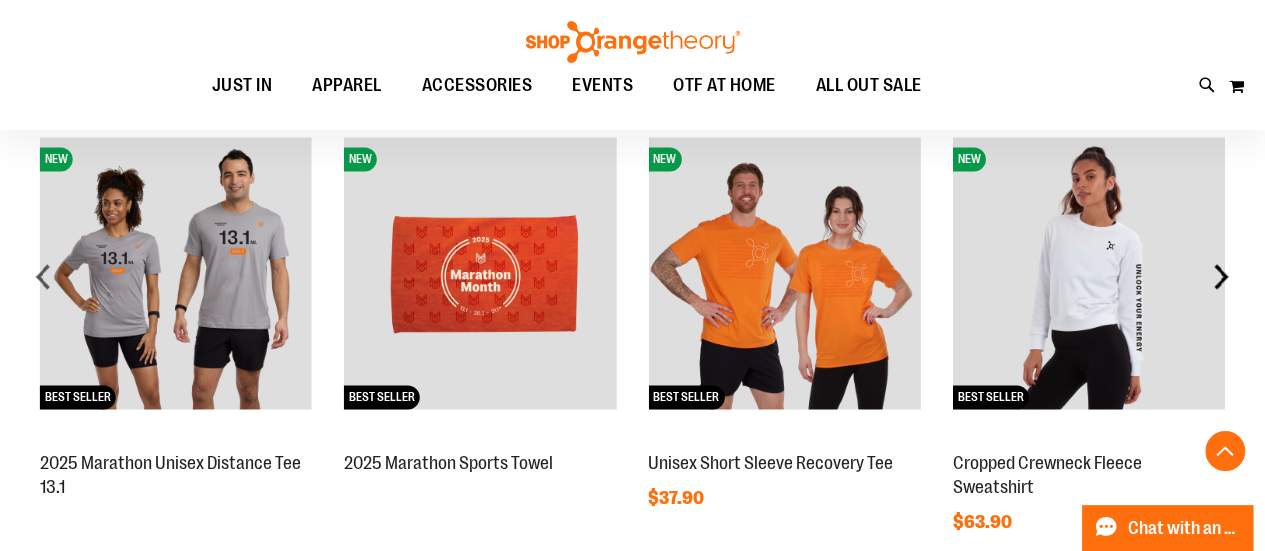 click on "next" at bounding box center (1221, 276) 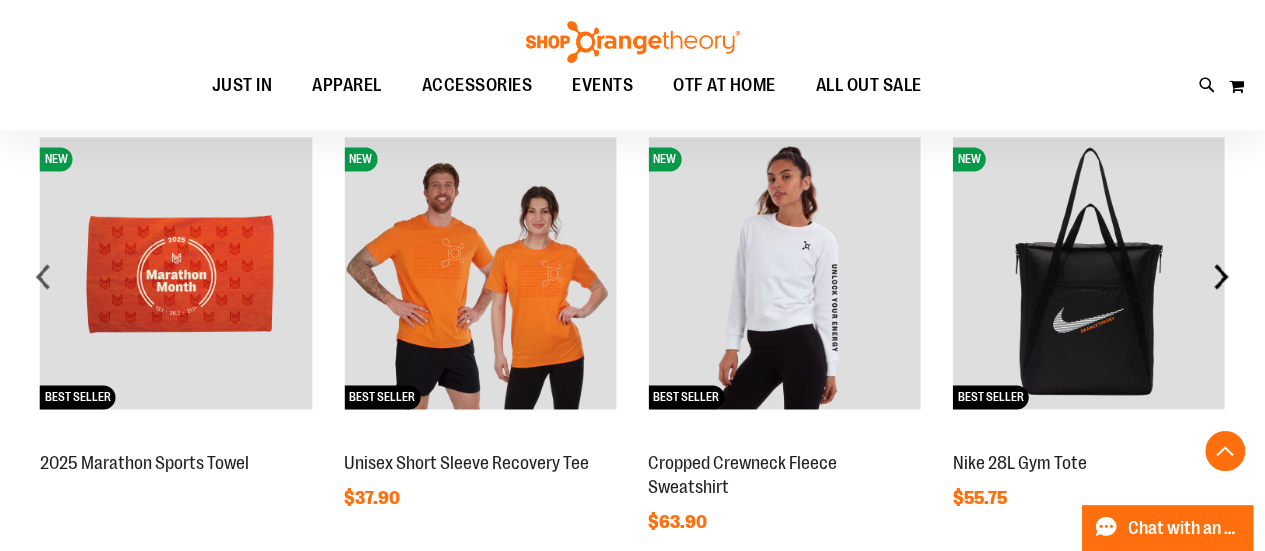 click on "next" at bounding box center [1221, 276] 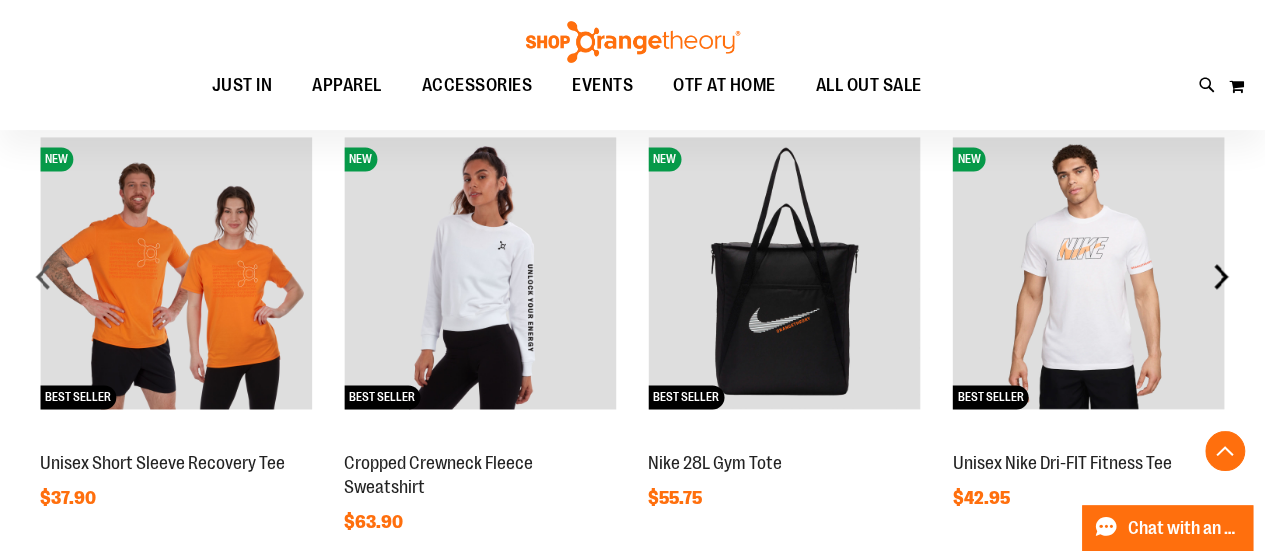click on "next" at bounding box center [1221, 276] 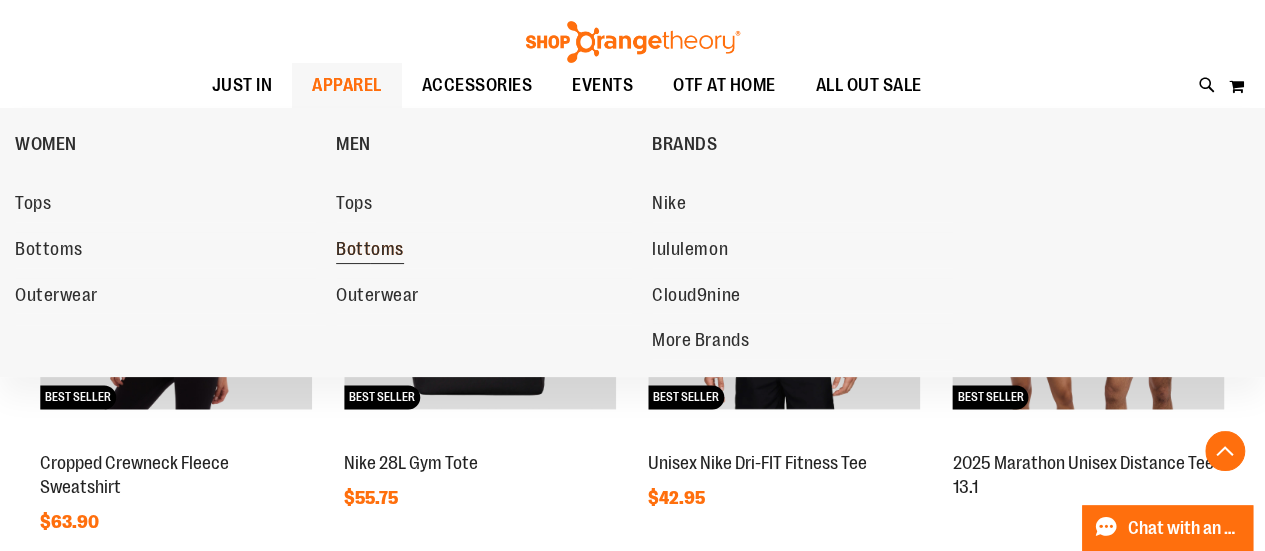 click on "Bottoms" at bounding box center [370, 251] 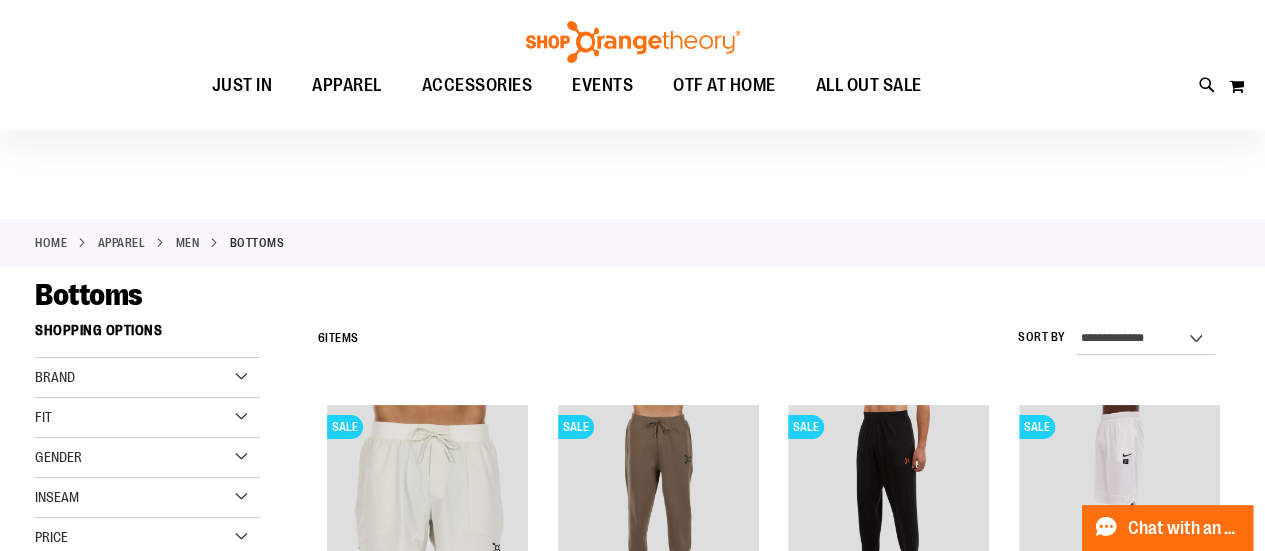 scroll, scrollTop: 0, scrollLeft: 0, axis: both 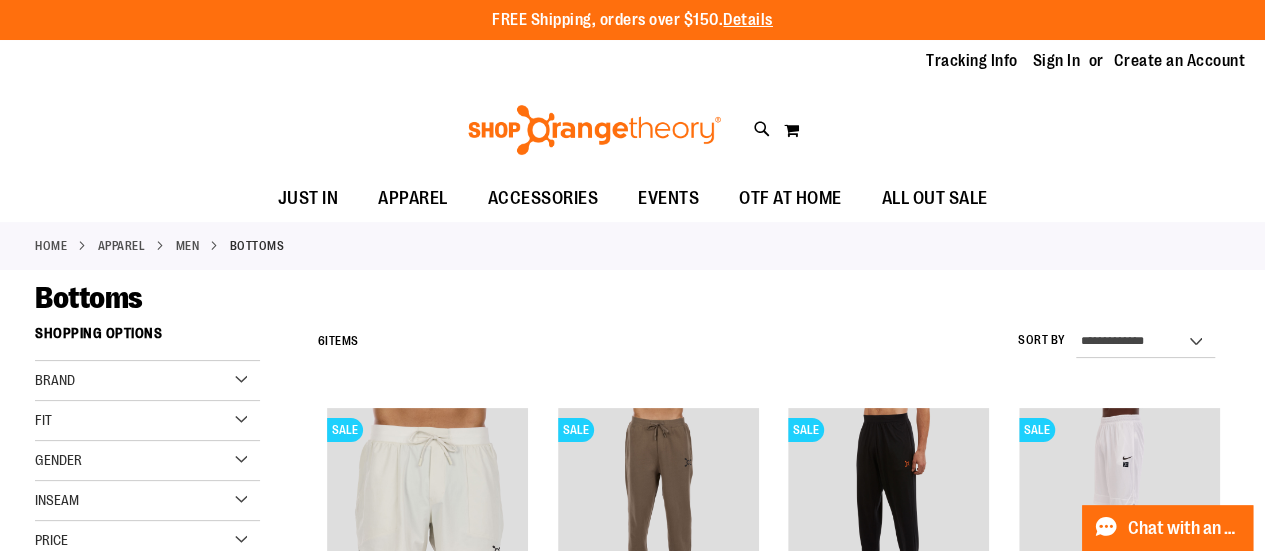 click on "Brand" at bounding box center (147, 381) 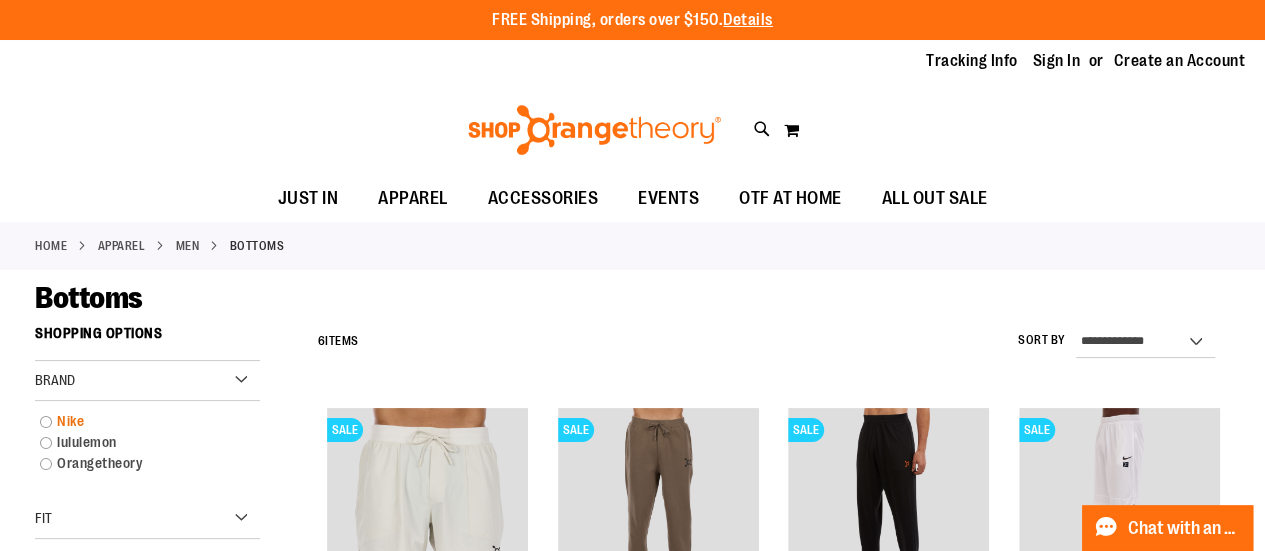 click on "Nike" at bounding box center (138, 421) 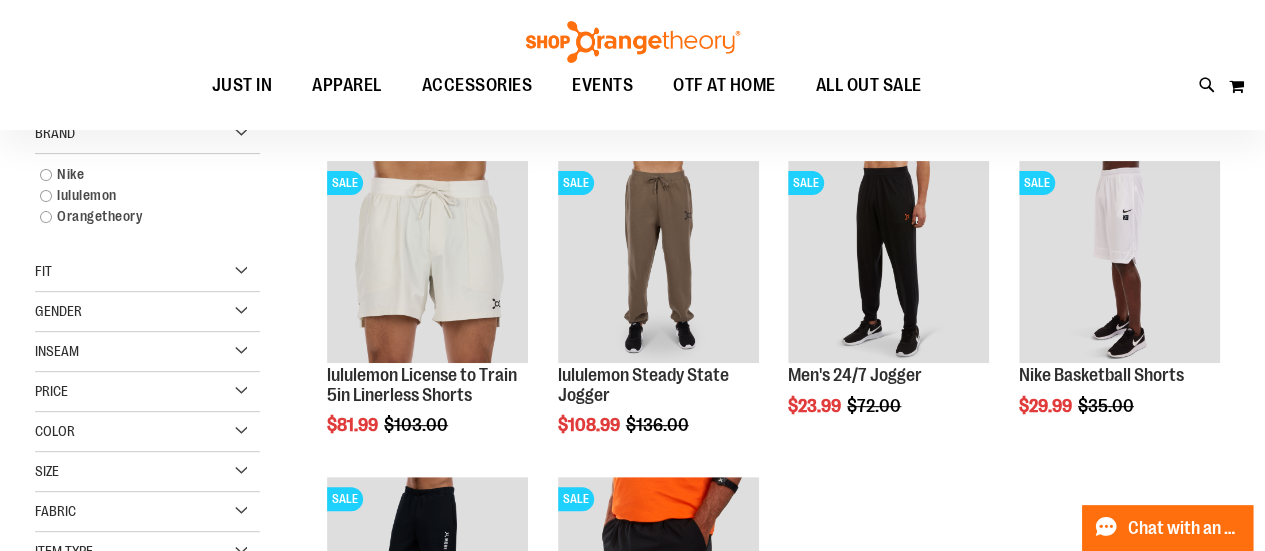 scroll, scrollTop: 215, scrollLeft: 0, axis: vertical 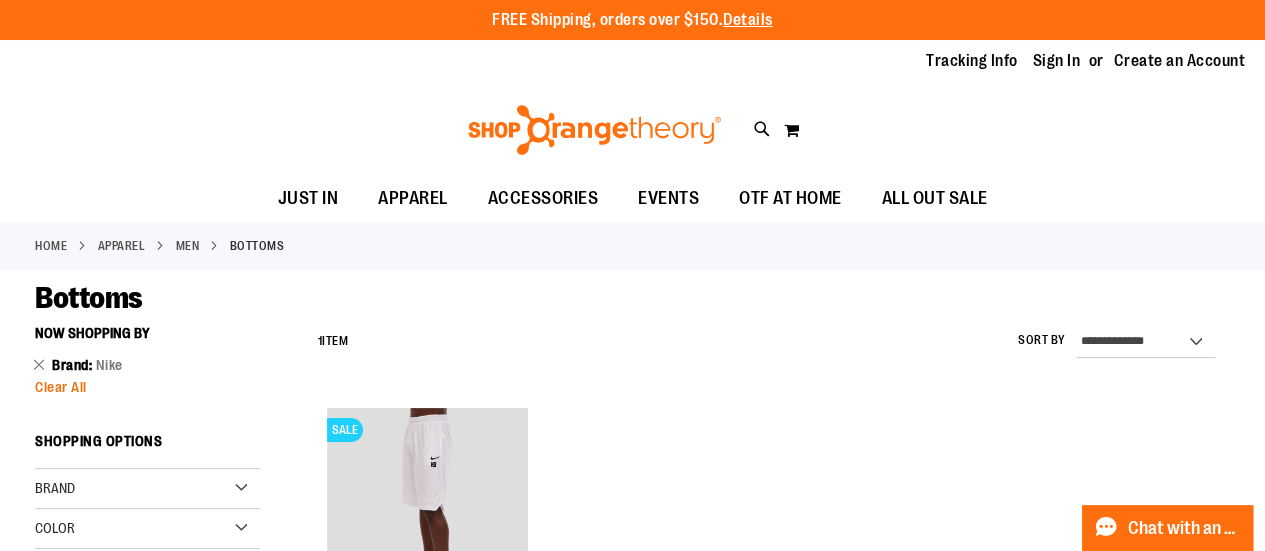 click on "Clear All" at bounding box center (61, 387) 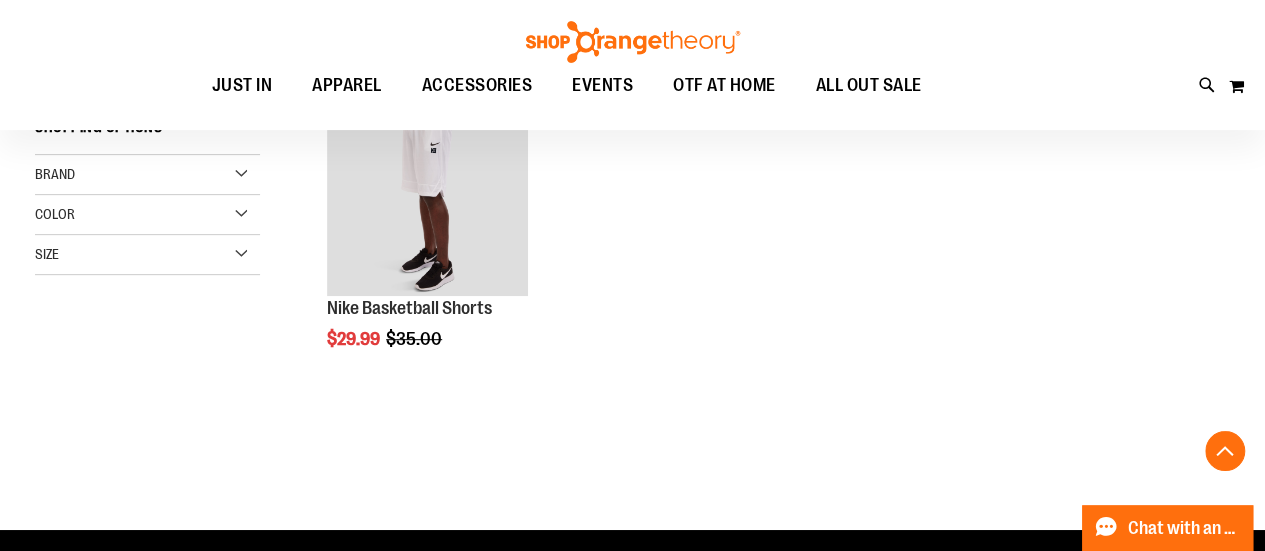 scroll, scrollTop: 315, scrollLeft: 0, axis: vertical 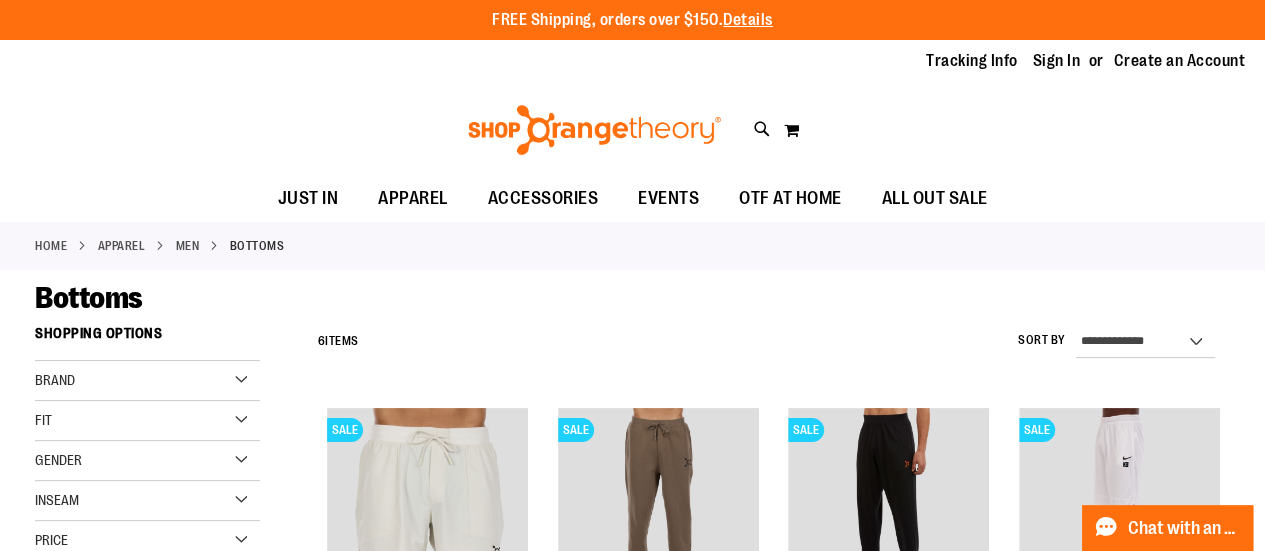 click on "Brand" at bounding box center [147, 381] 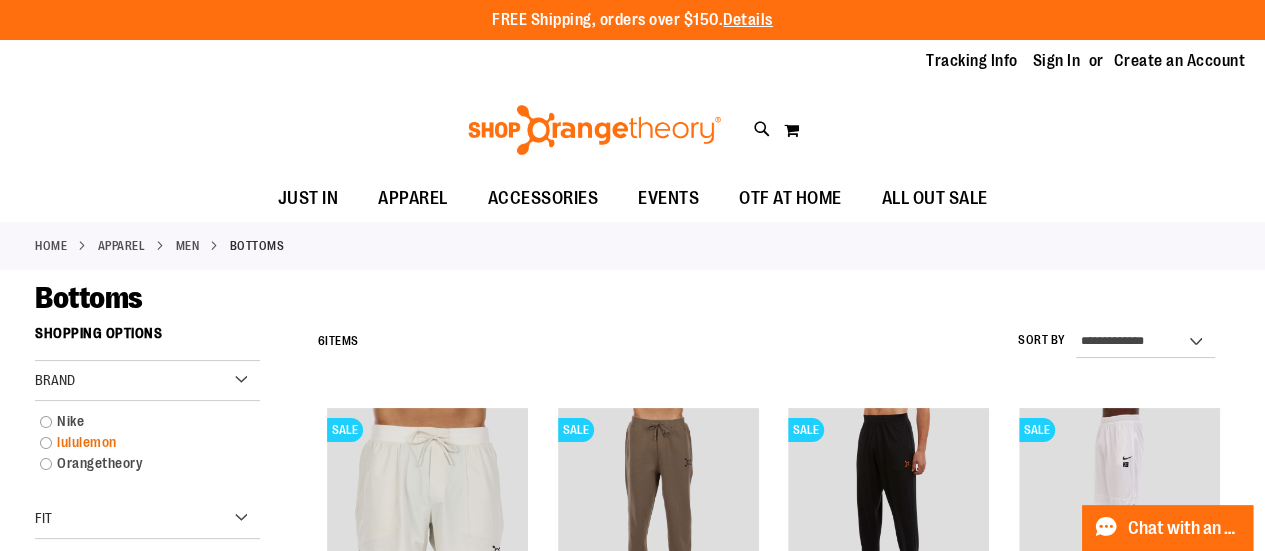 click on "lululemon" at bounding box center (138, 442) 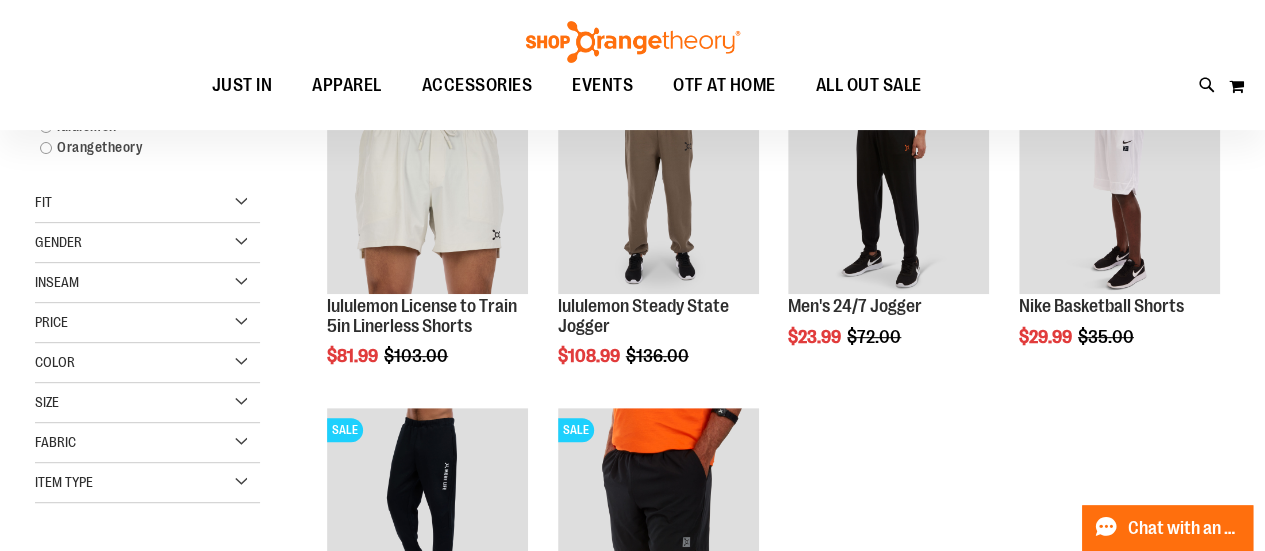 scroll, scrollTop: 115, scrollLeft: 0, axis: vertical 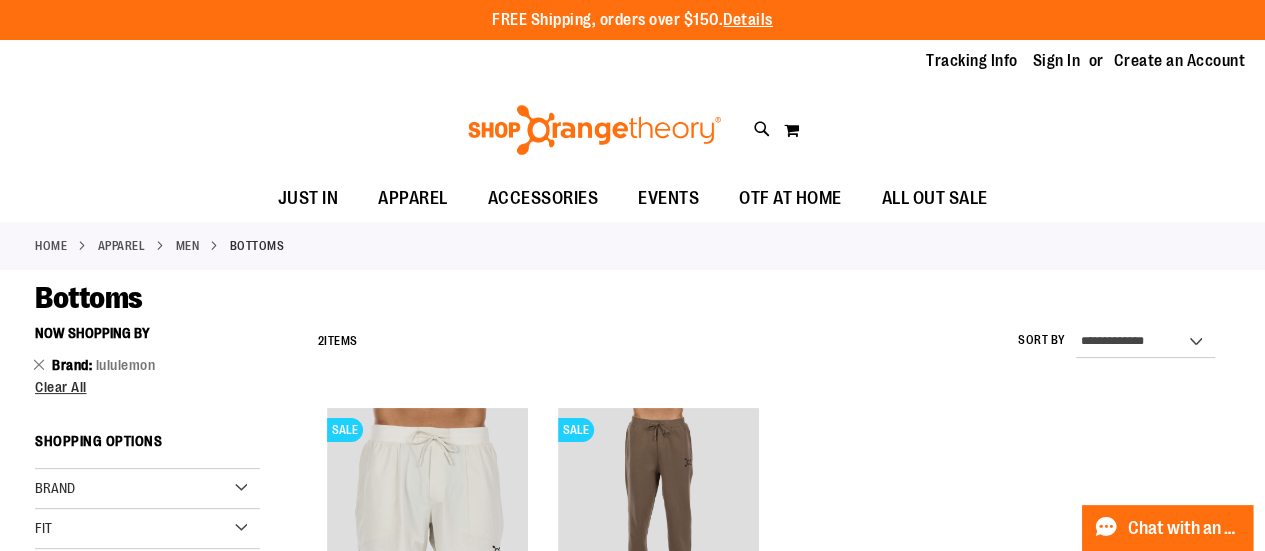 click on "MEN" at bounding box center [188, 246] 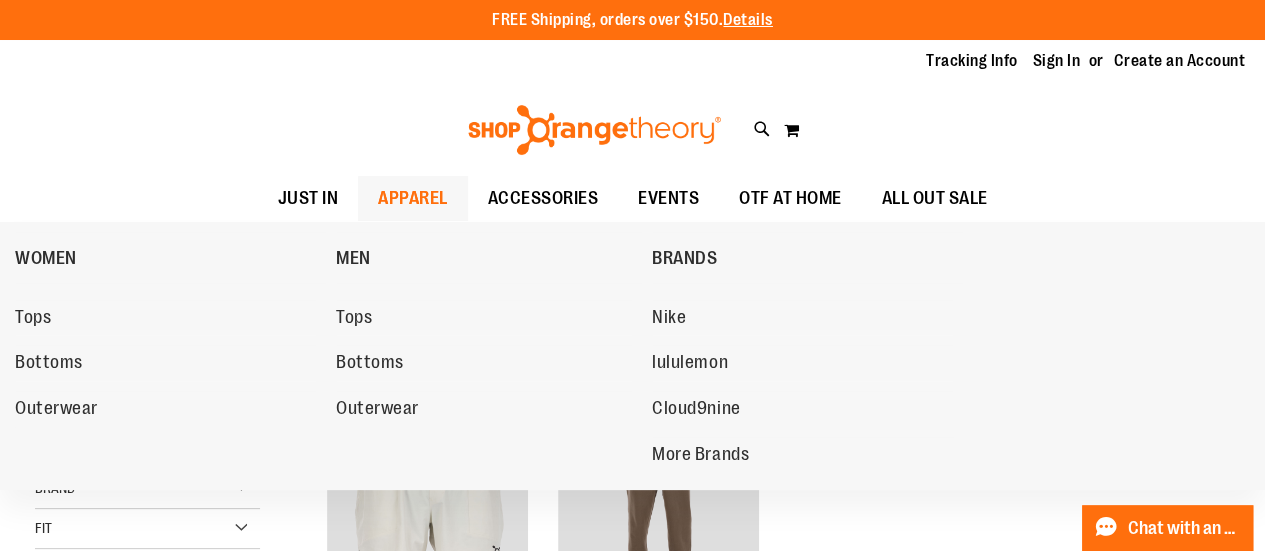 click on "APPAREL" at bounding box center (413, 198) 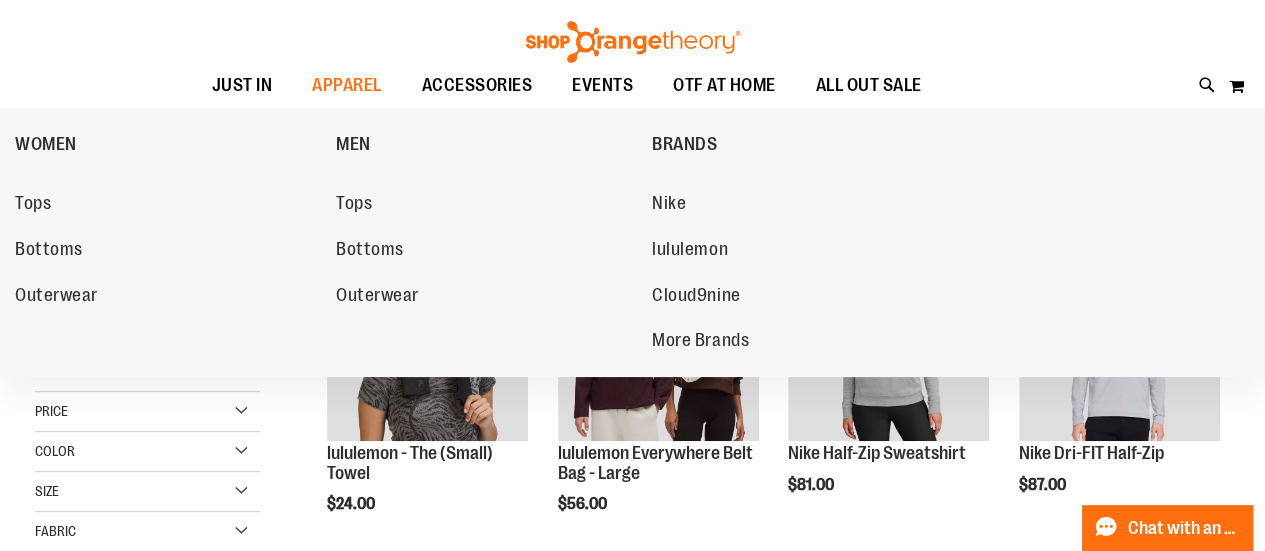 scroll, scrollTop: 200, scrollLeft: 0, axis: vertical 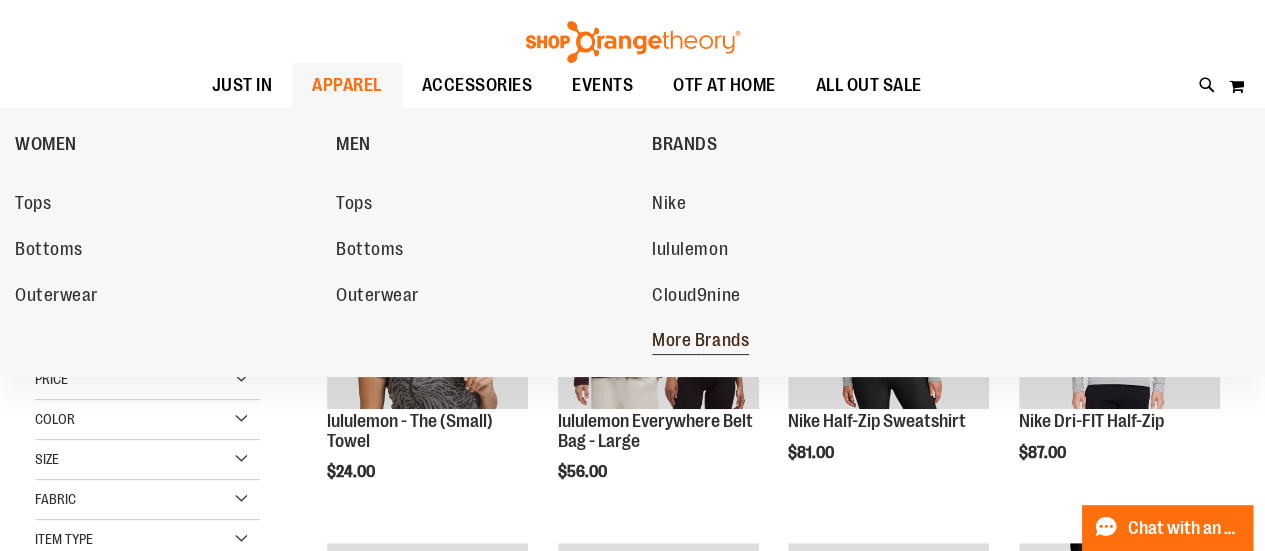 click on "More Brands" at bounding box center (700, 342) 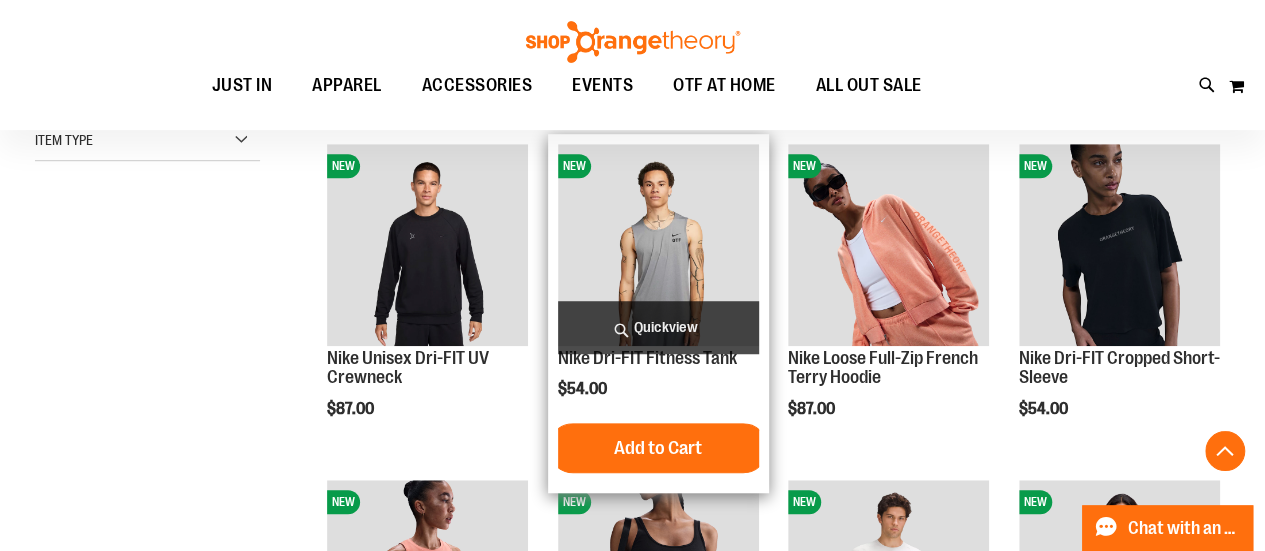 scroll, scrollTop: 600, scrollLeft: 0, axis: vertical 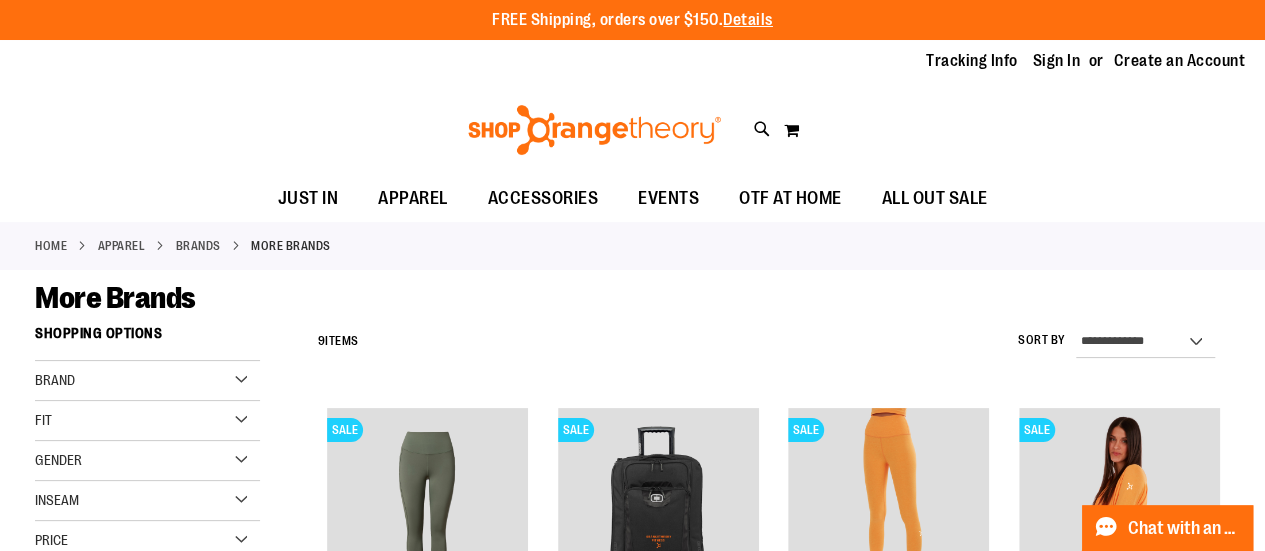 click on "Brand" at bounding box center [147, 381] 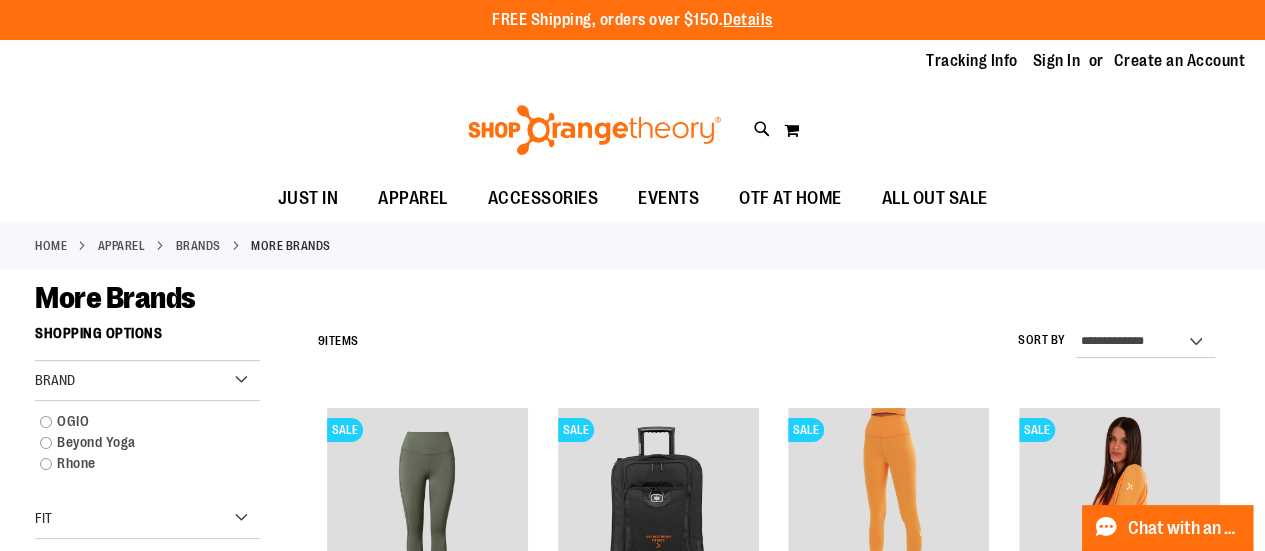 click on "Brand" at bounding box center (147, 381) 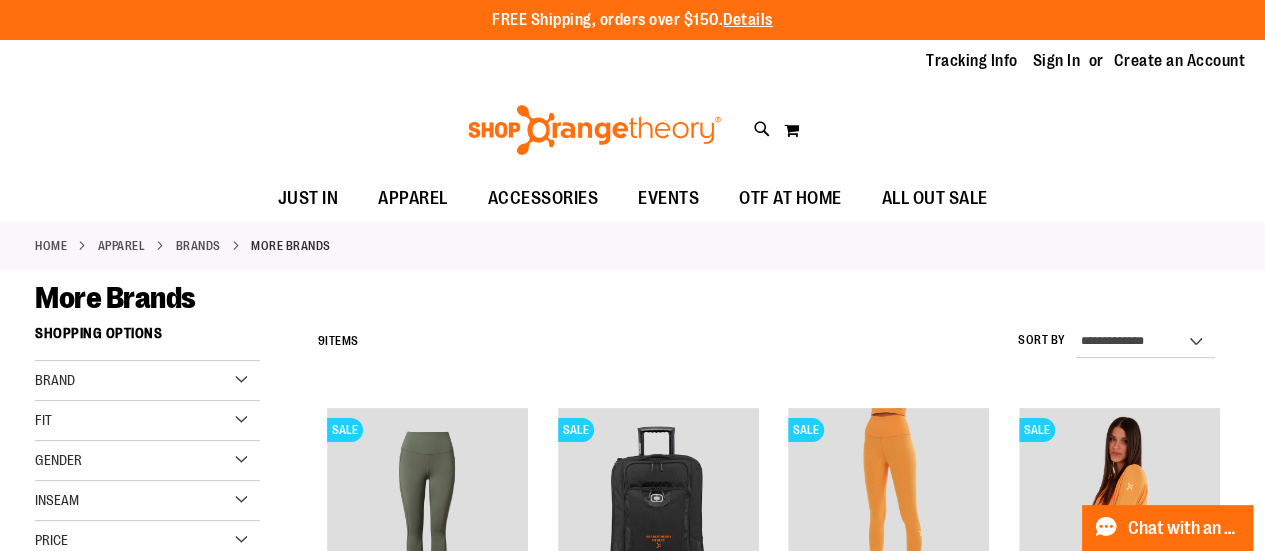 click on "Gender" at bounding box center (147, 461) 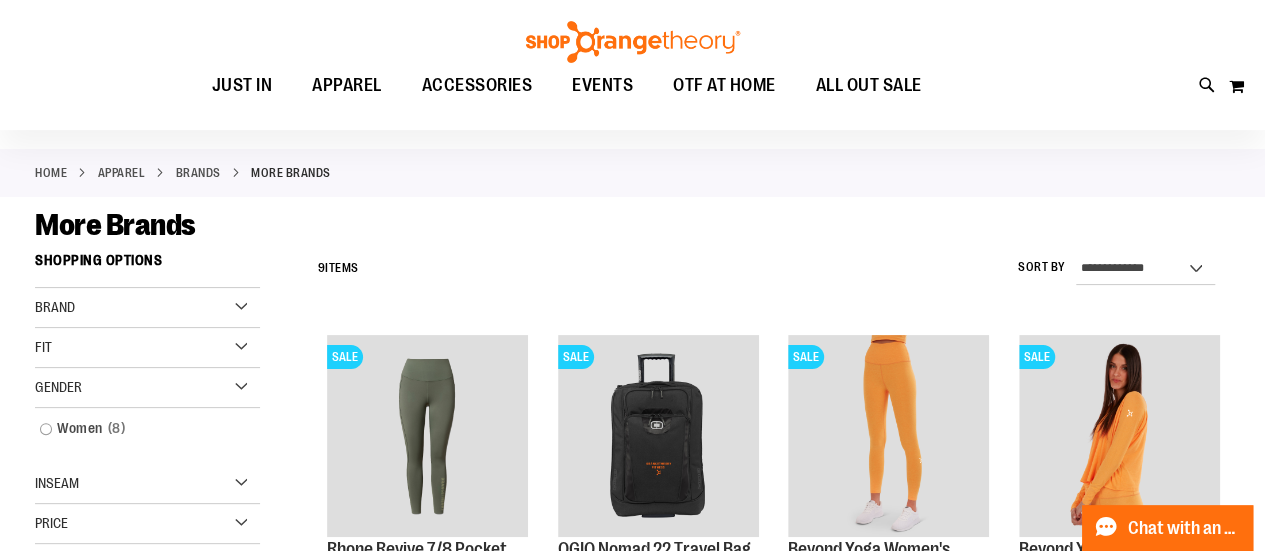 scroll, scrollTop: 100, scrollLeft: 0, axis: vertical 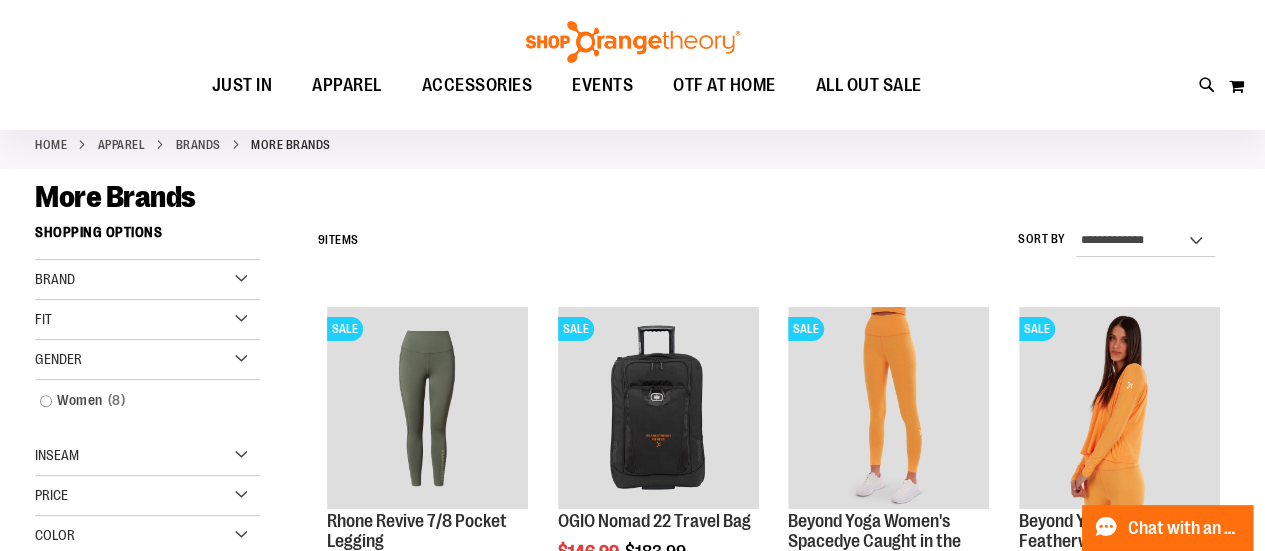 click on "Gender" at bounding box center [147, 360] 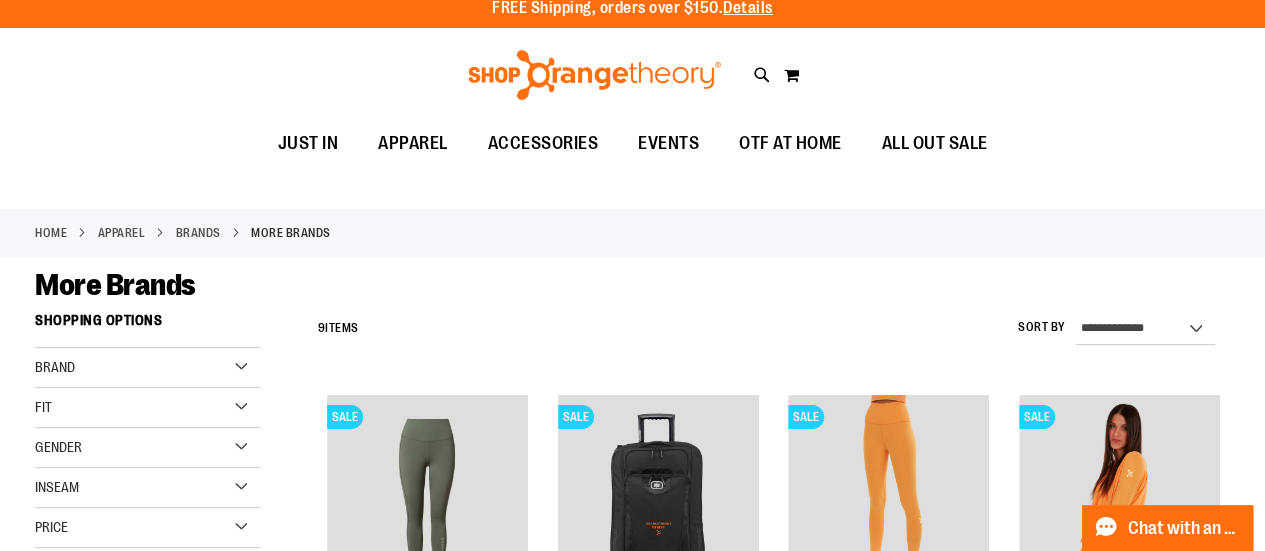 scroll, scrollTop: 0, scrollLeft: 0, axis: both 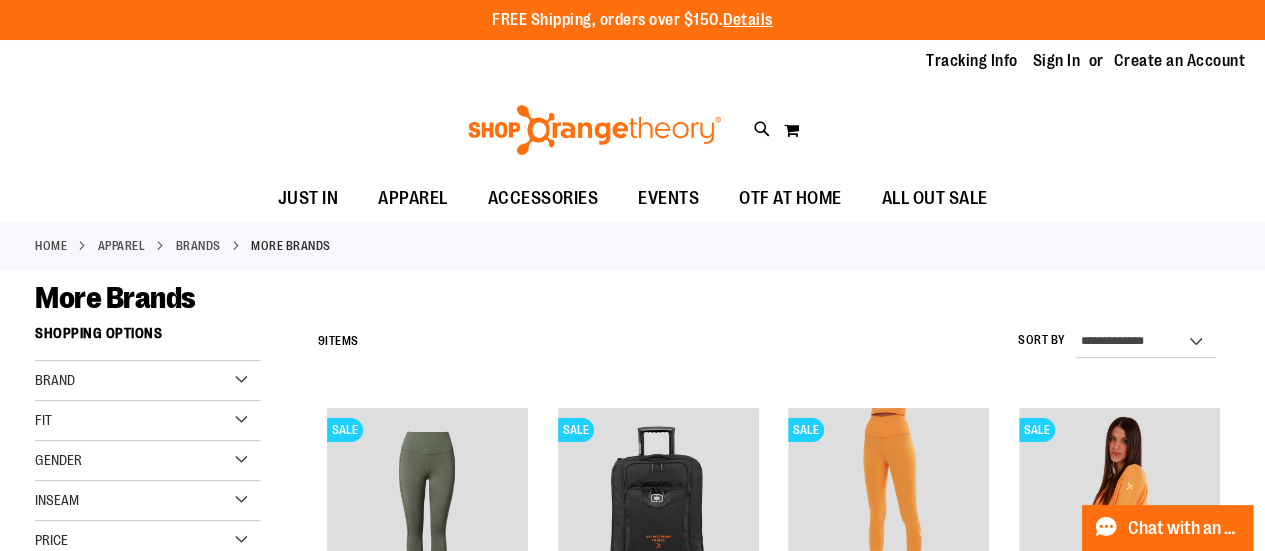 click on "Home" at bounding box center [51, 246] 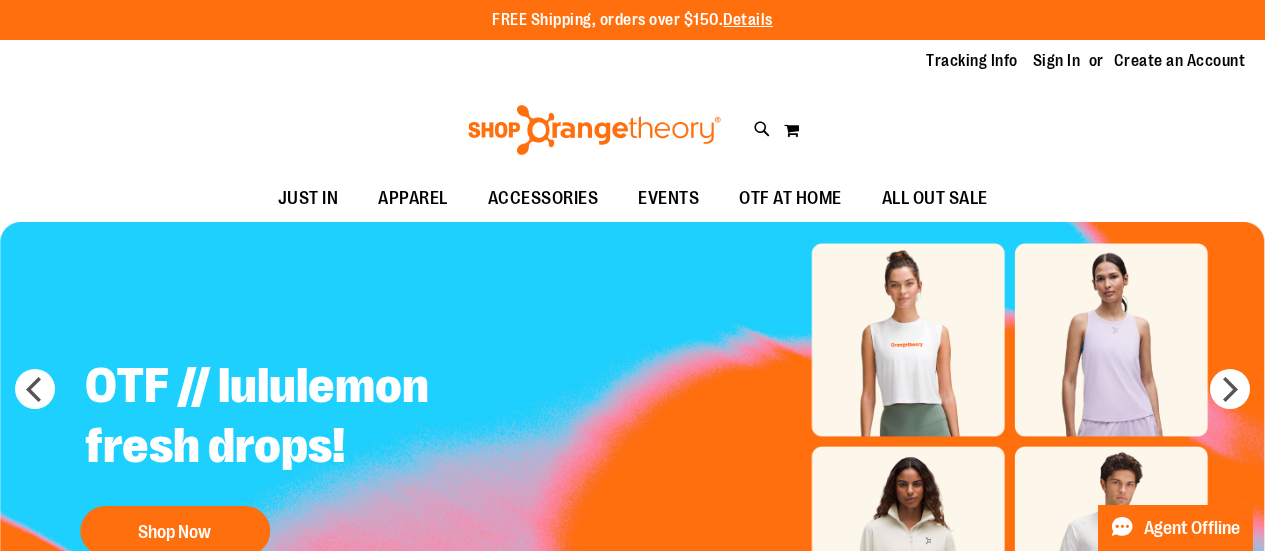 scroll, scrollTop: 0, scrollLeft: 0, axis: both 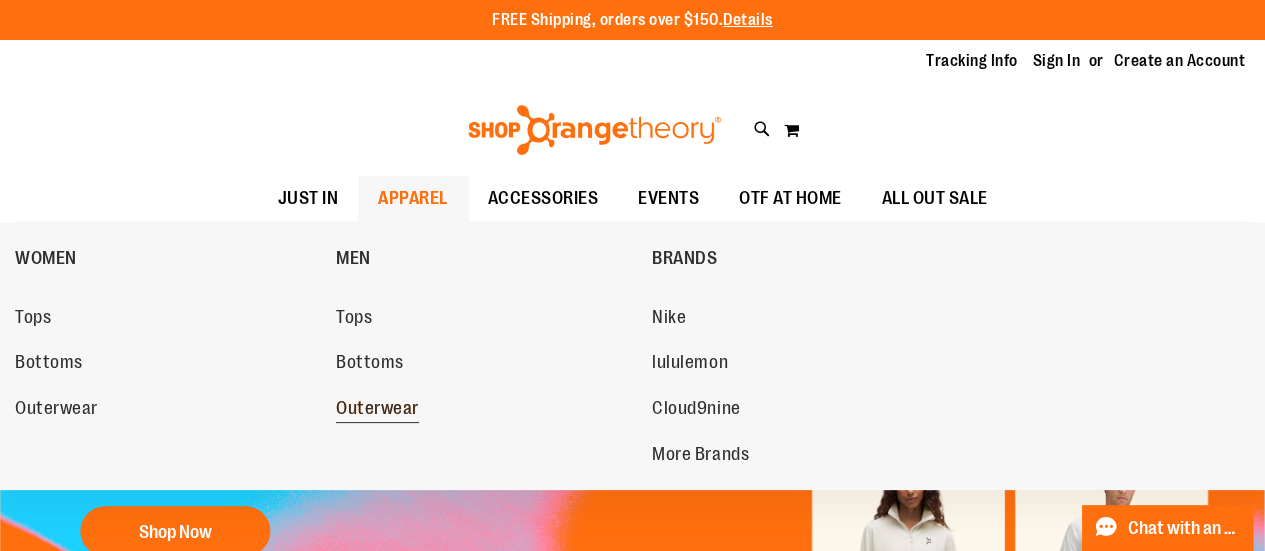 click on "Outerwear" at bounding box center [377, 410] 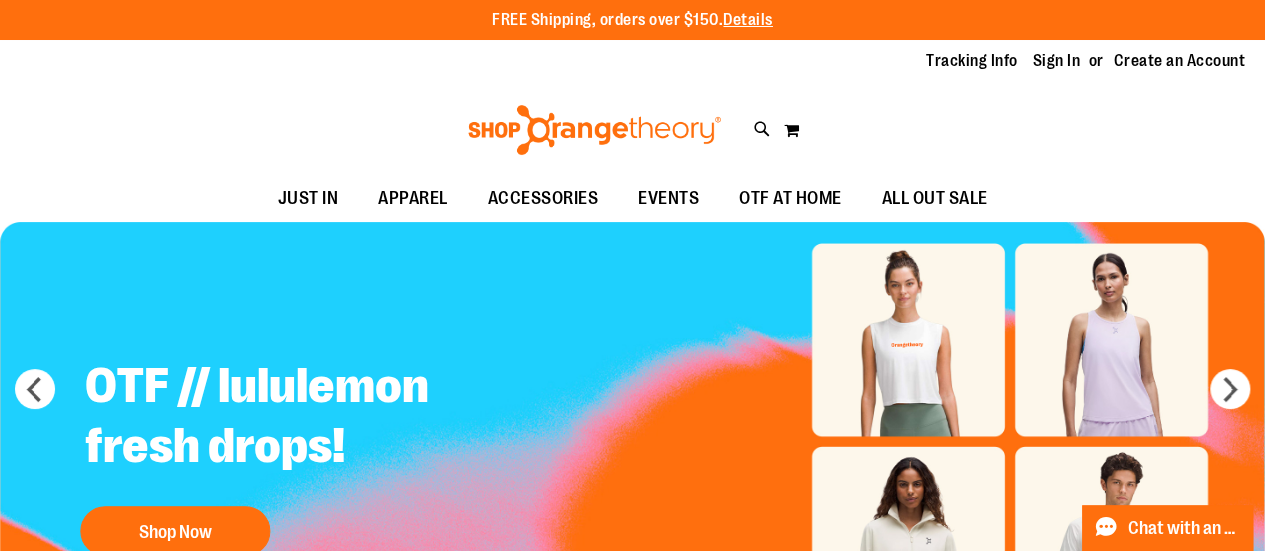 scroll, scrollTop: 200, scrollLeft: 0, axis: vertical 